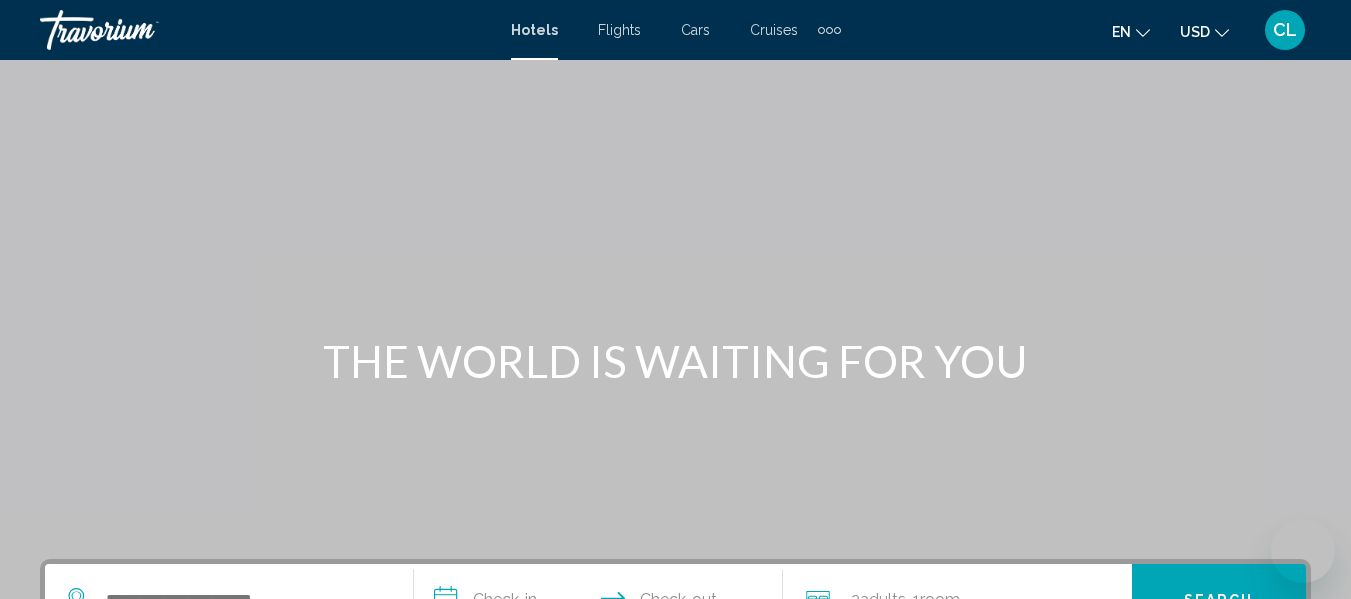scroll, scrollTop: 160, scrollLeft: 0, axis: vertical 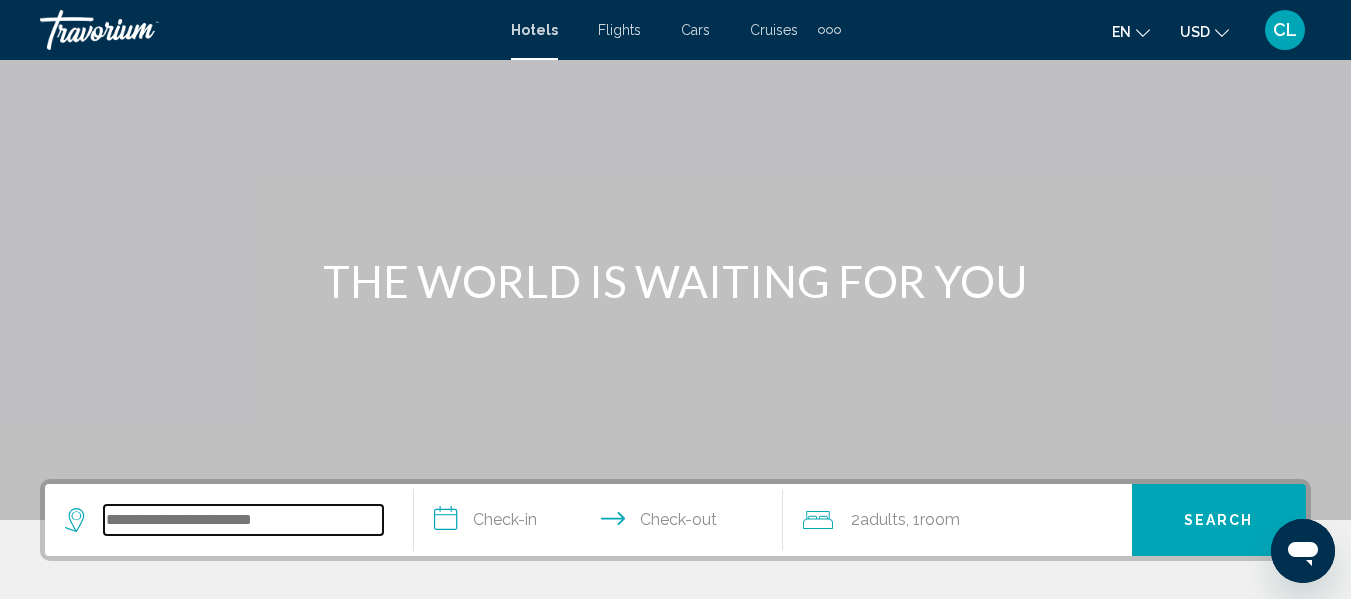 click at bounding box center (243, 520) 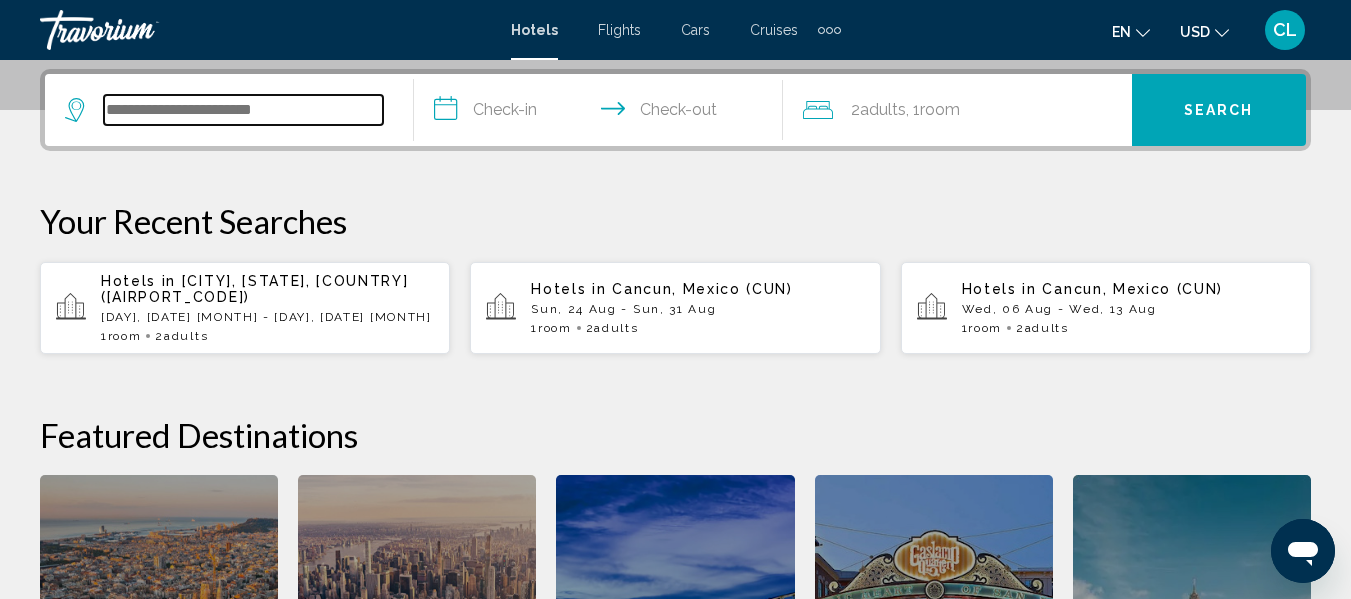 scroll, scrollTop: 494, scrollLeft: 0, axis: vertical 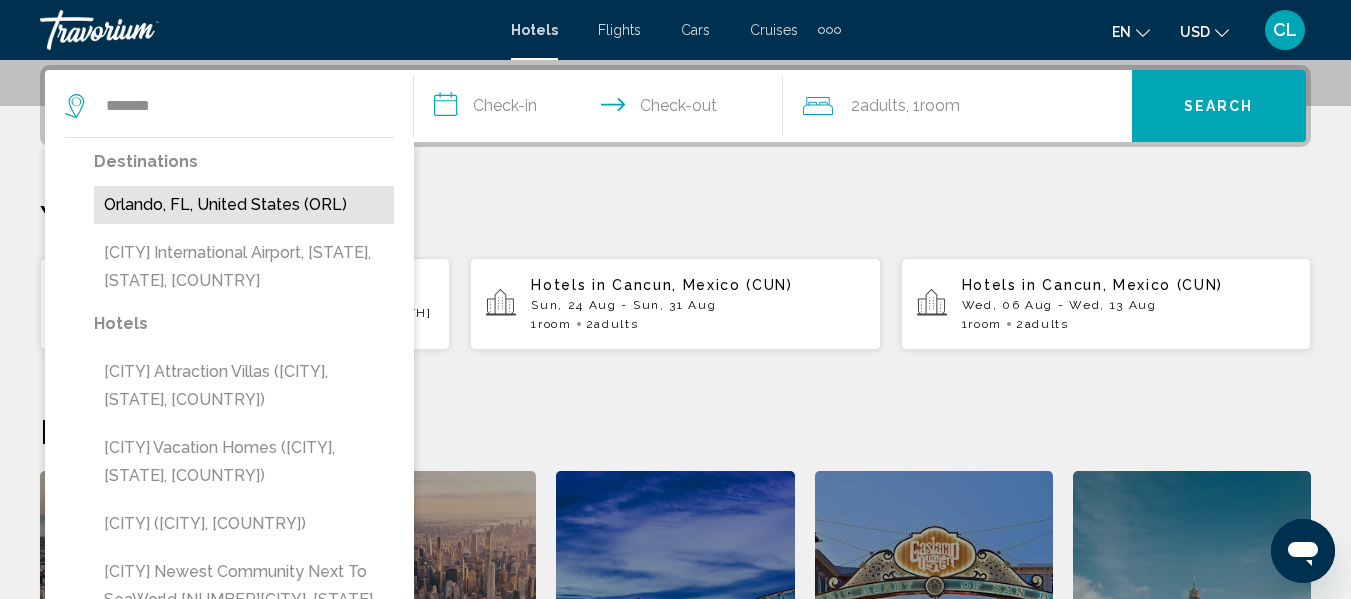 click on "Orlando, FL, United States (ORL)" at bounding box center (244, 205) 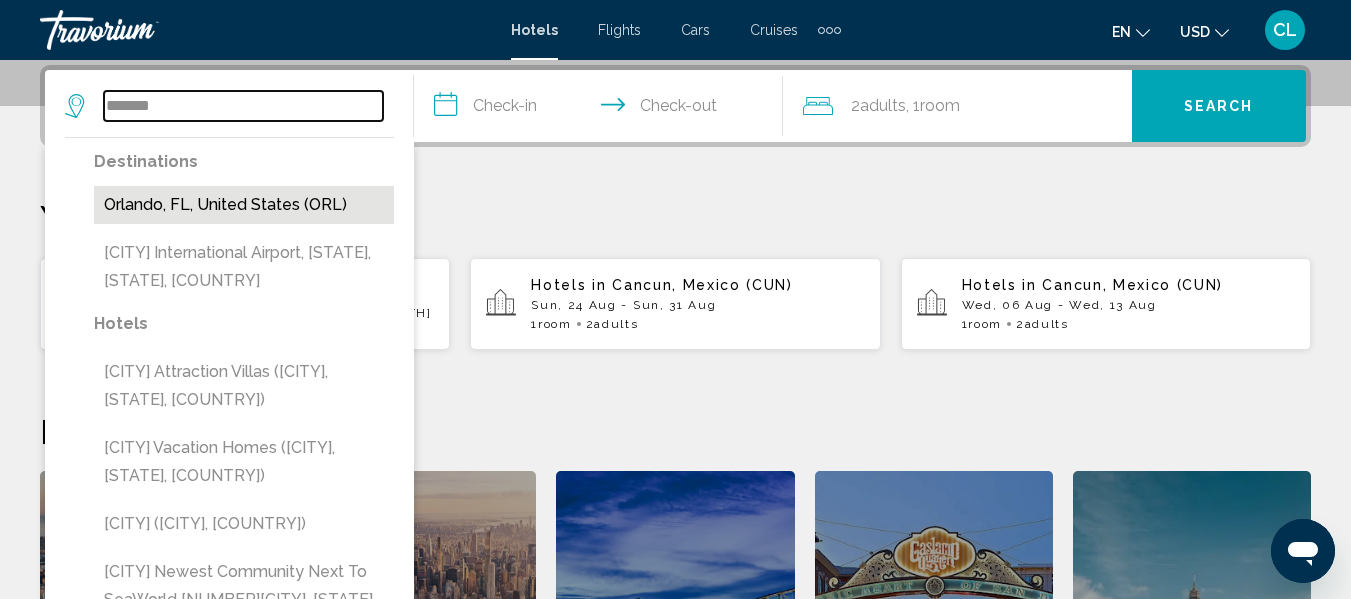 type on "**********" 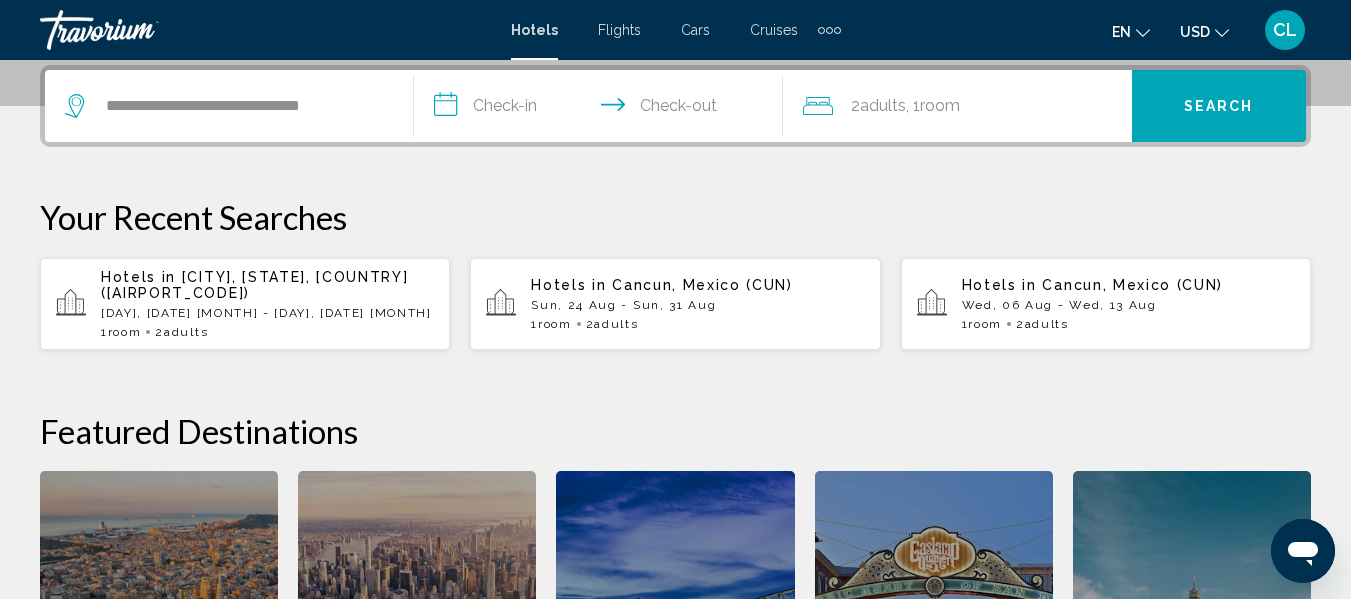 click on "**********" at bounding box center [602, 109] 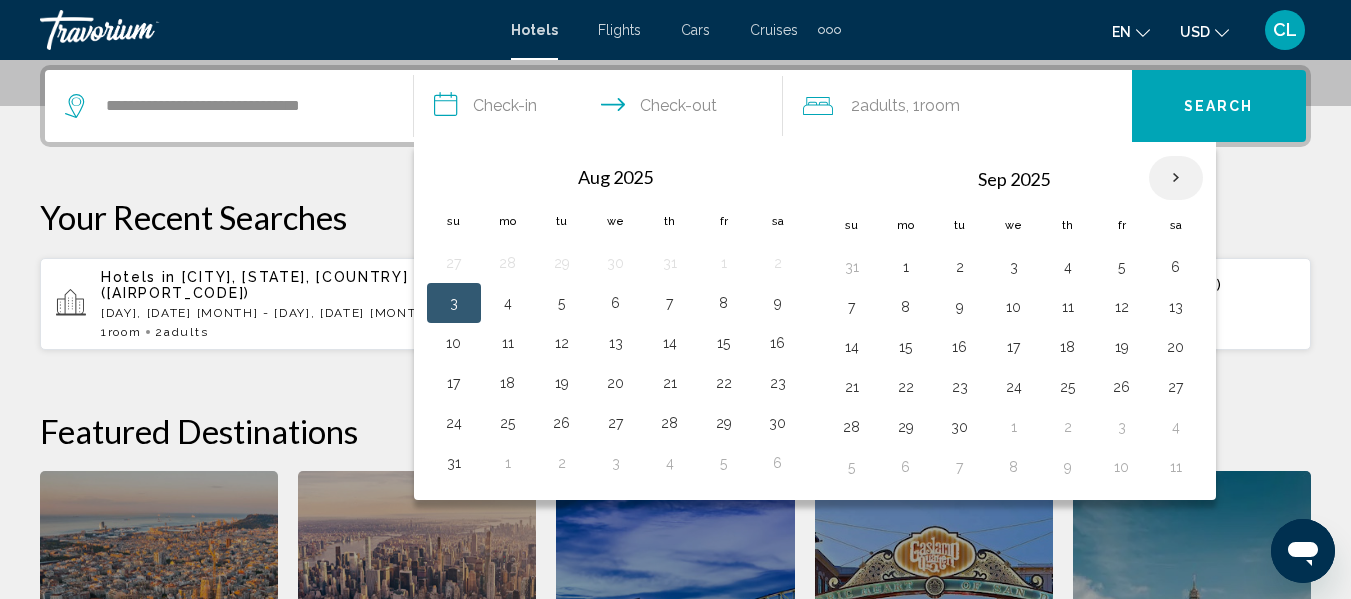 click at bounding box center [1176, 178] 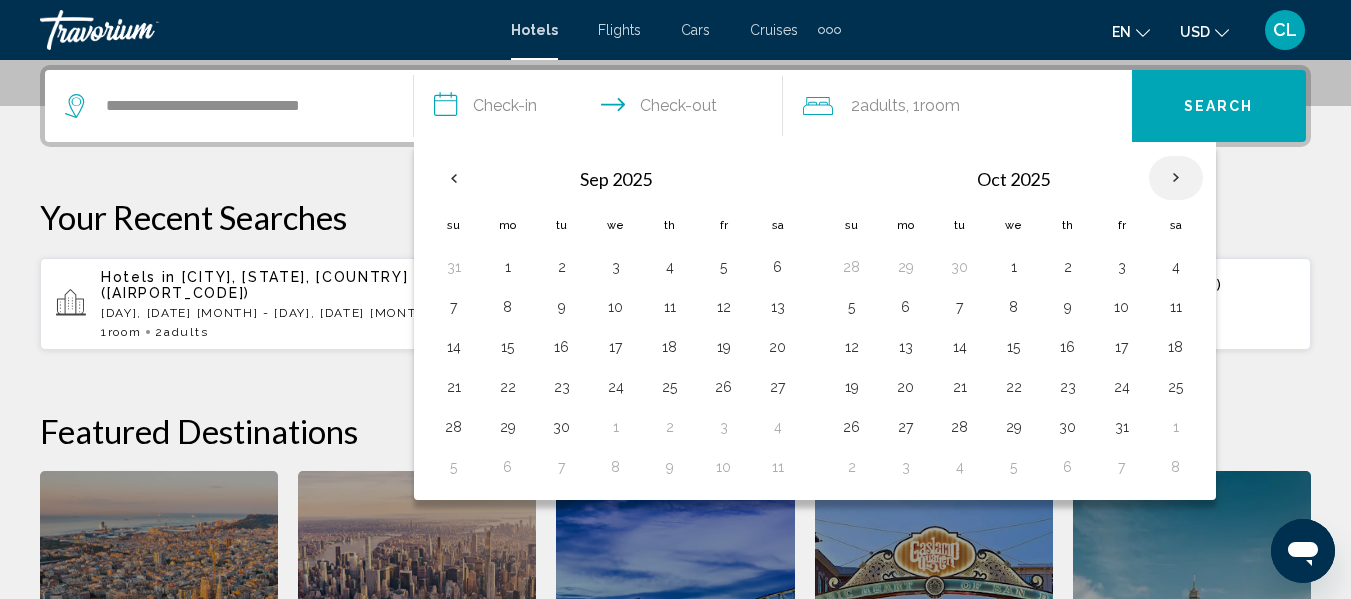 click at bounding box center [1176, 178] 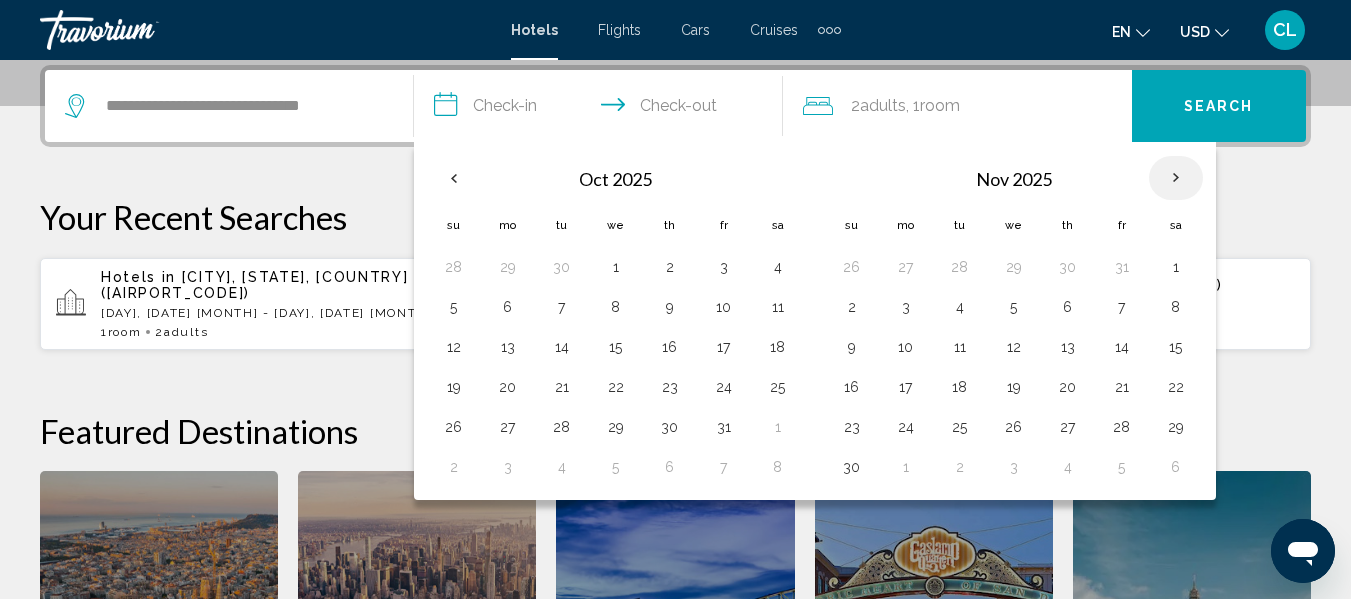 click at bounding box center [1176, 178] 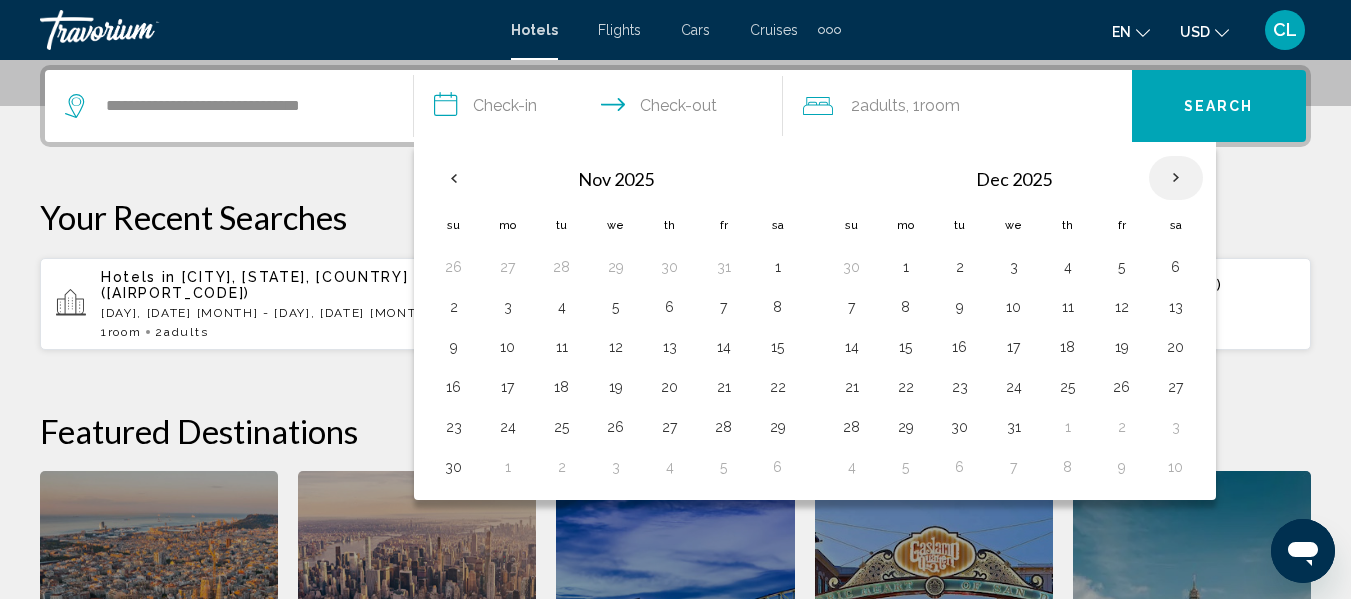 click at bounding box center (1176, 178) 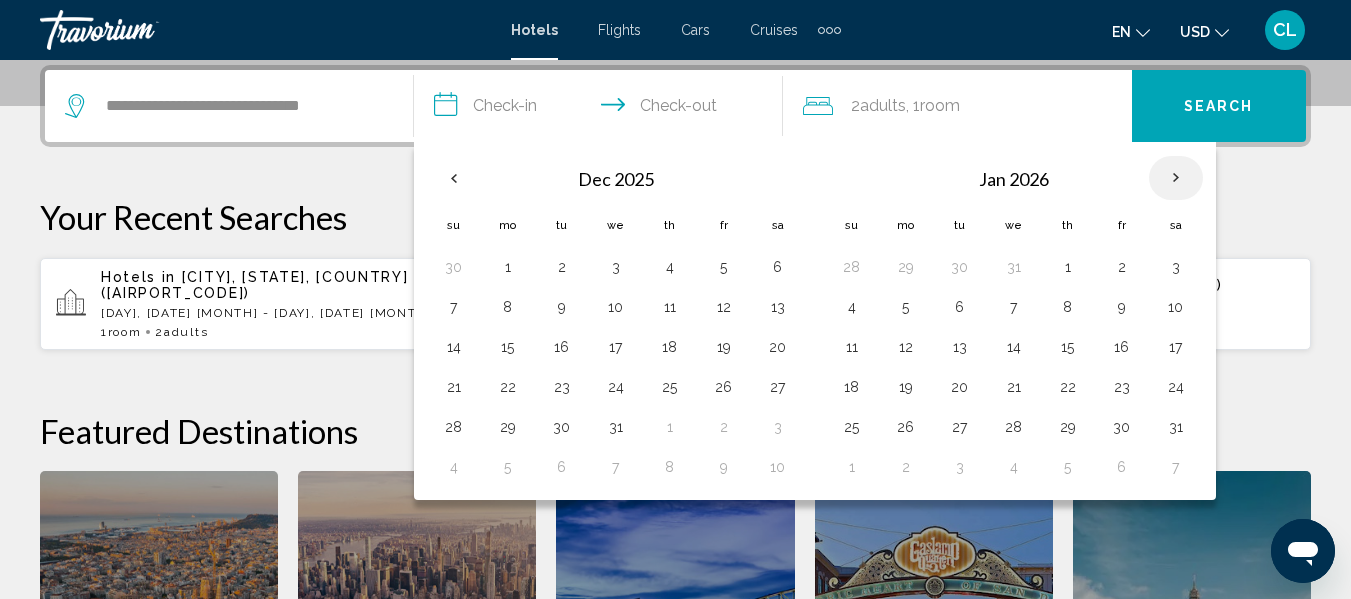click at bounding box center [1176, 178] 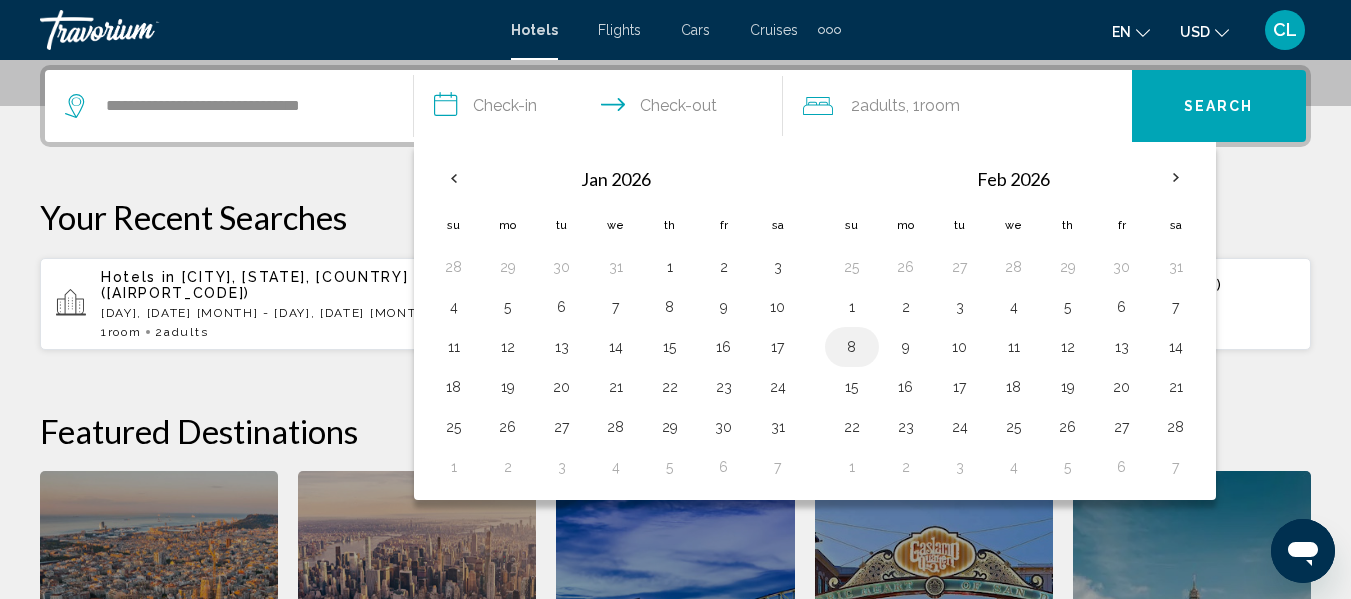 click on "8" at bounding box center [852, 347] 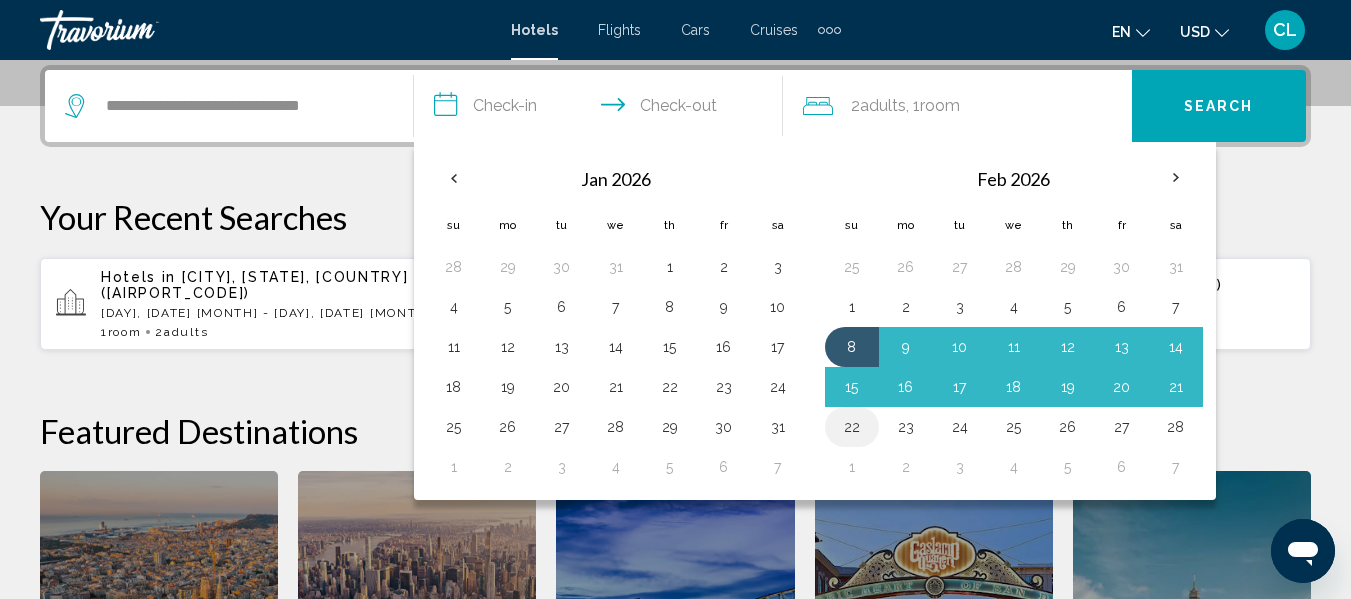 click on "22" at bounding box center (852, 427) 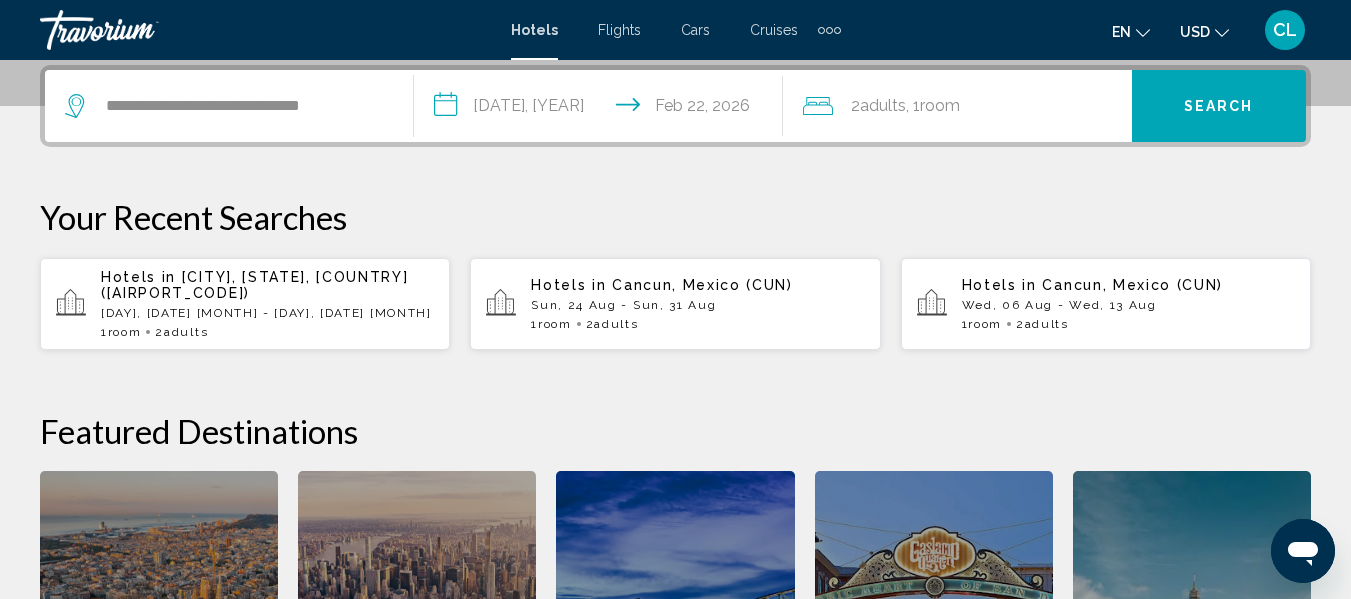 click on "Adults" 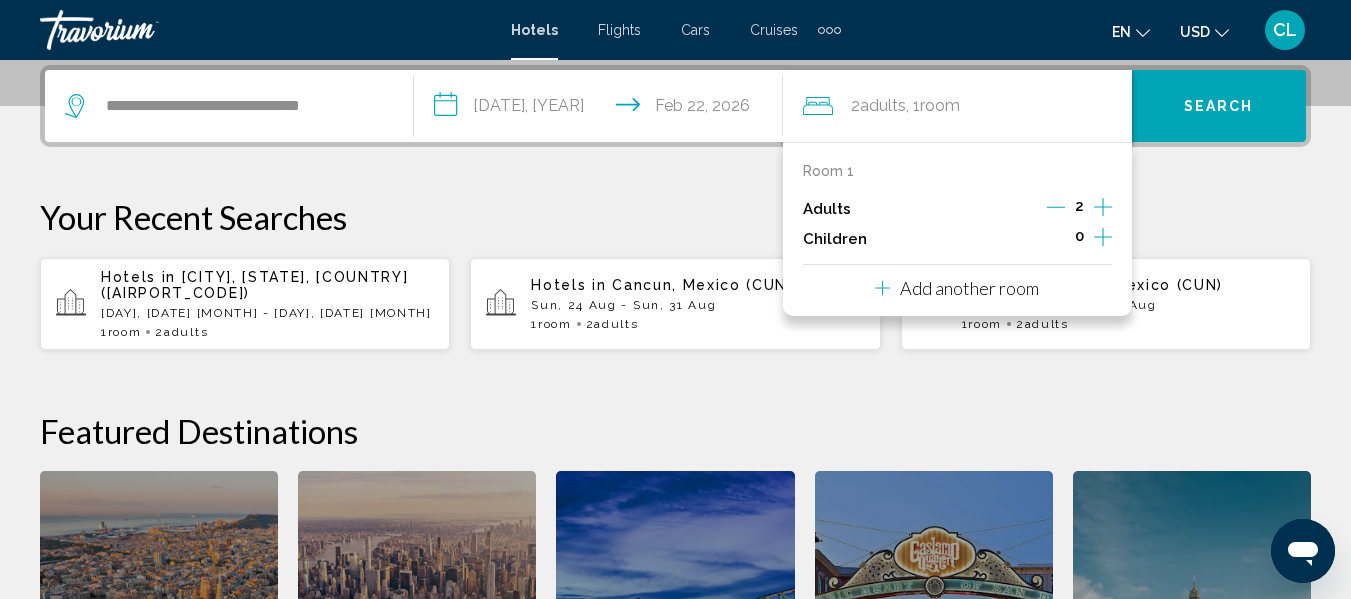 click 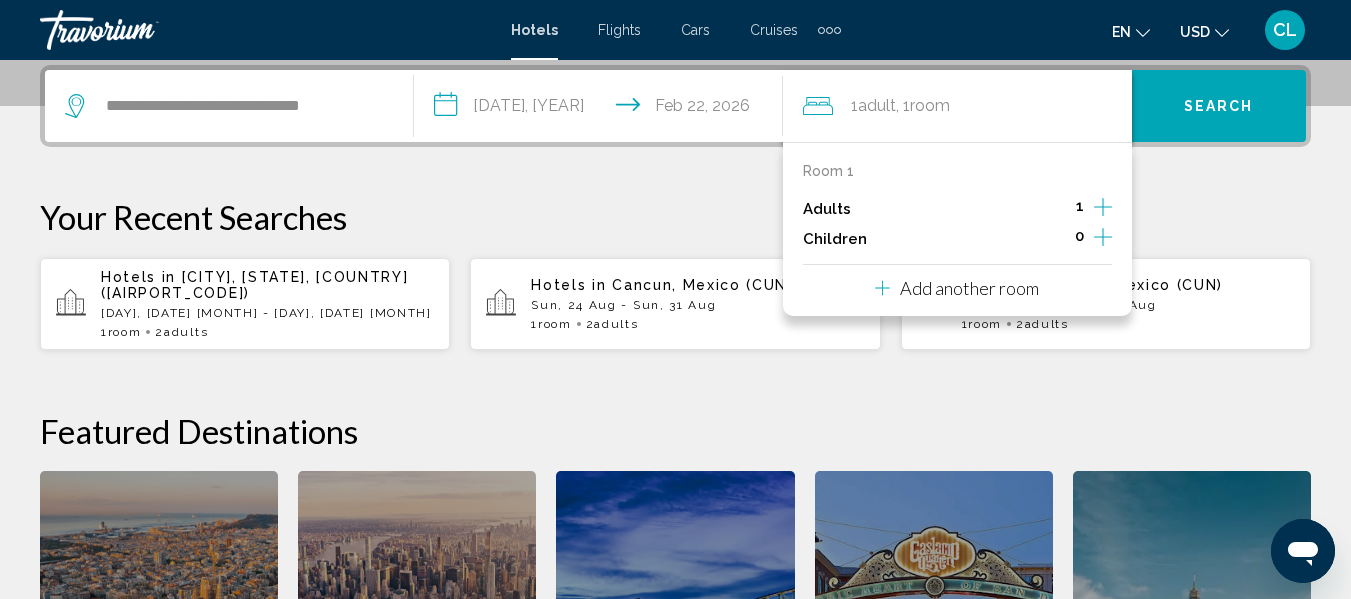 click on "Your Recent Searches" at bounding box center (675, 217) 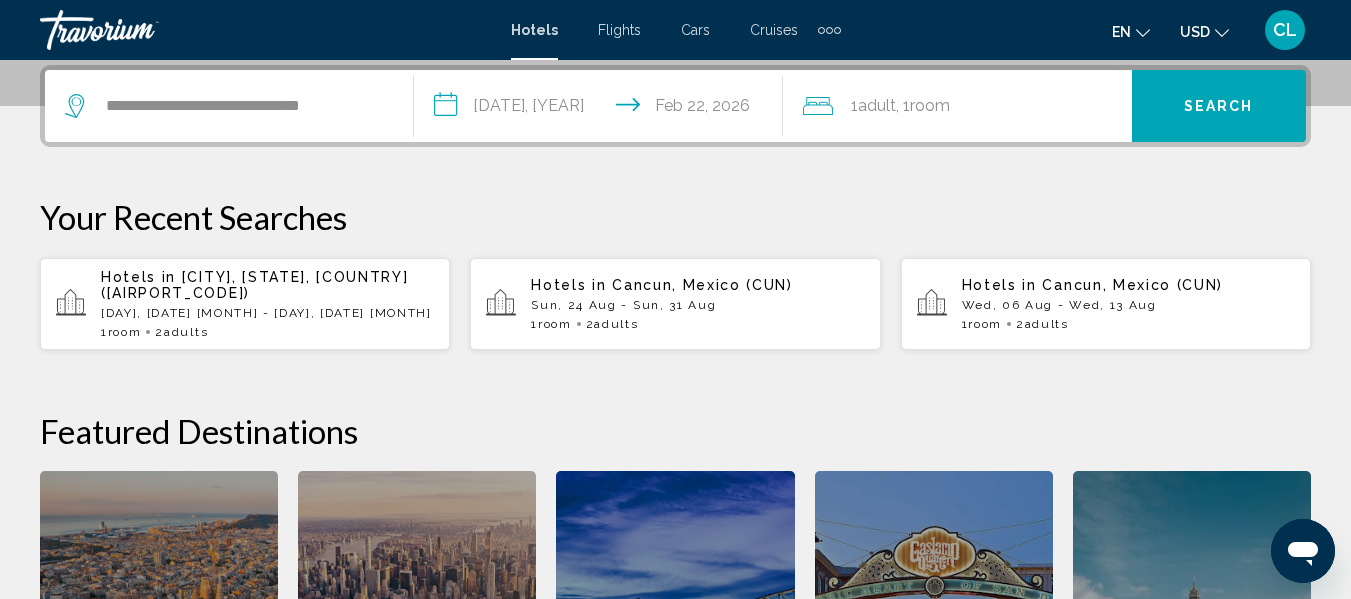 click on "Search" at bounding box center [1219, 107] 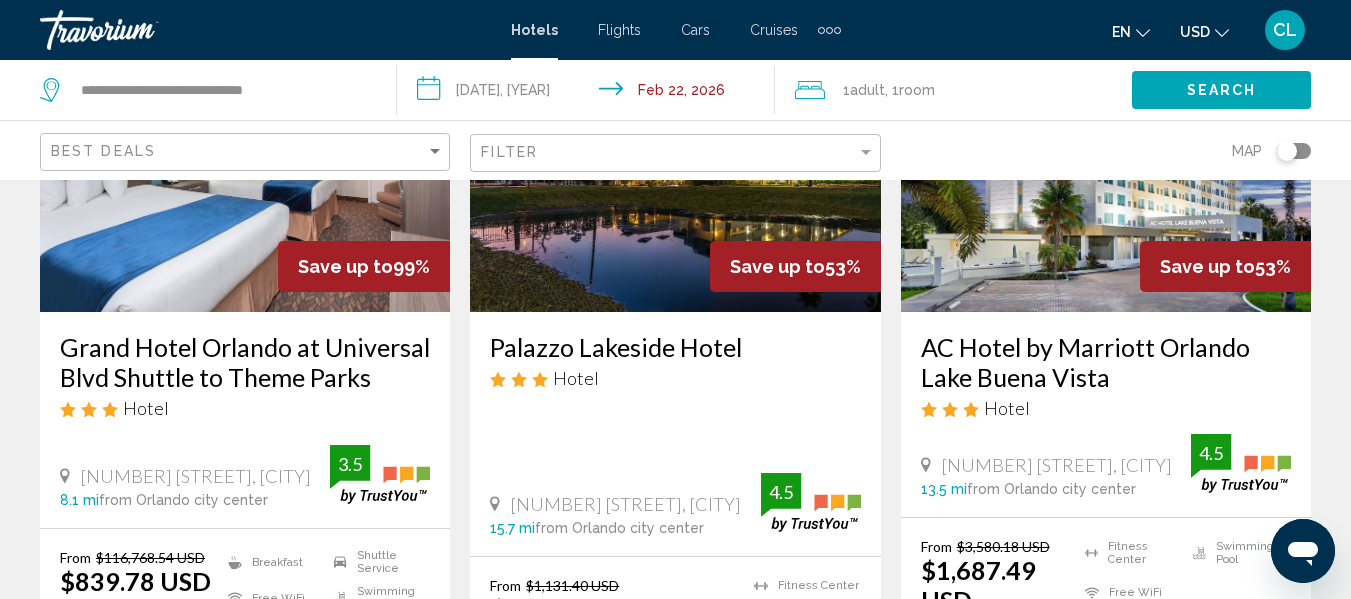 scroll, scrollTop: 200, scrollLeft: 0, axis: vertical 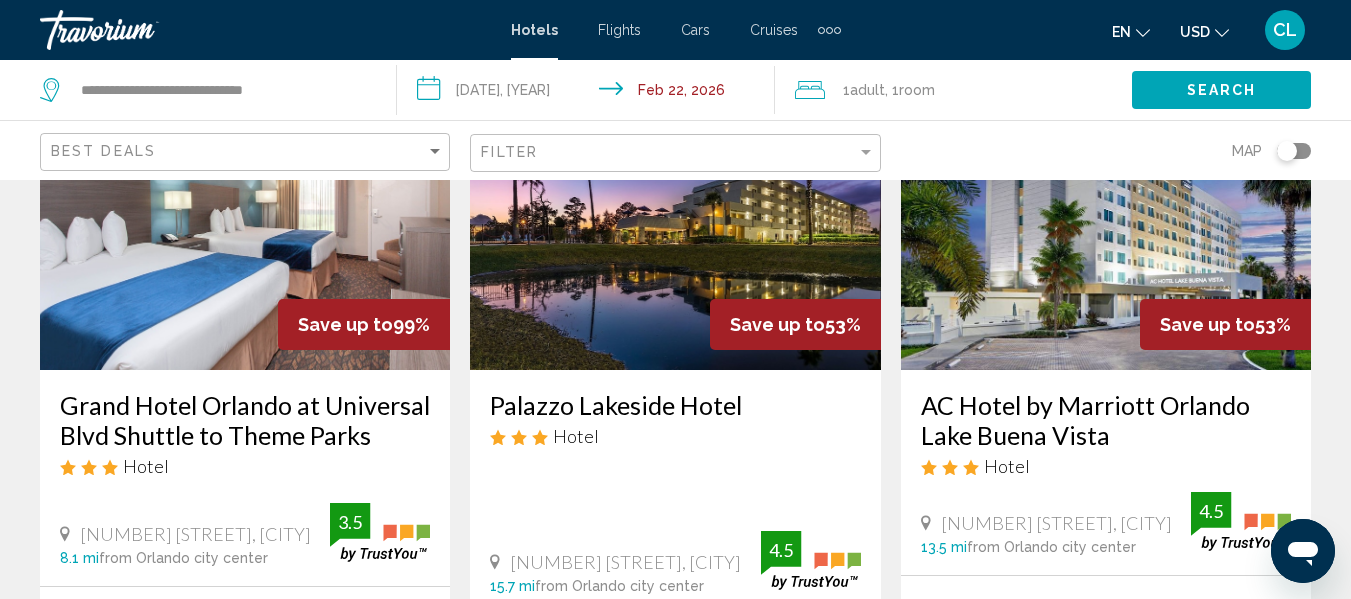 click on "USD" 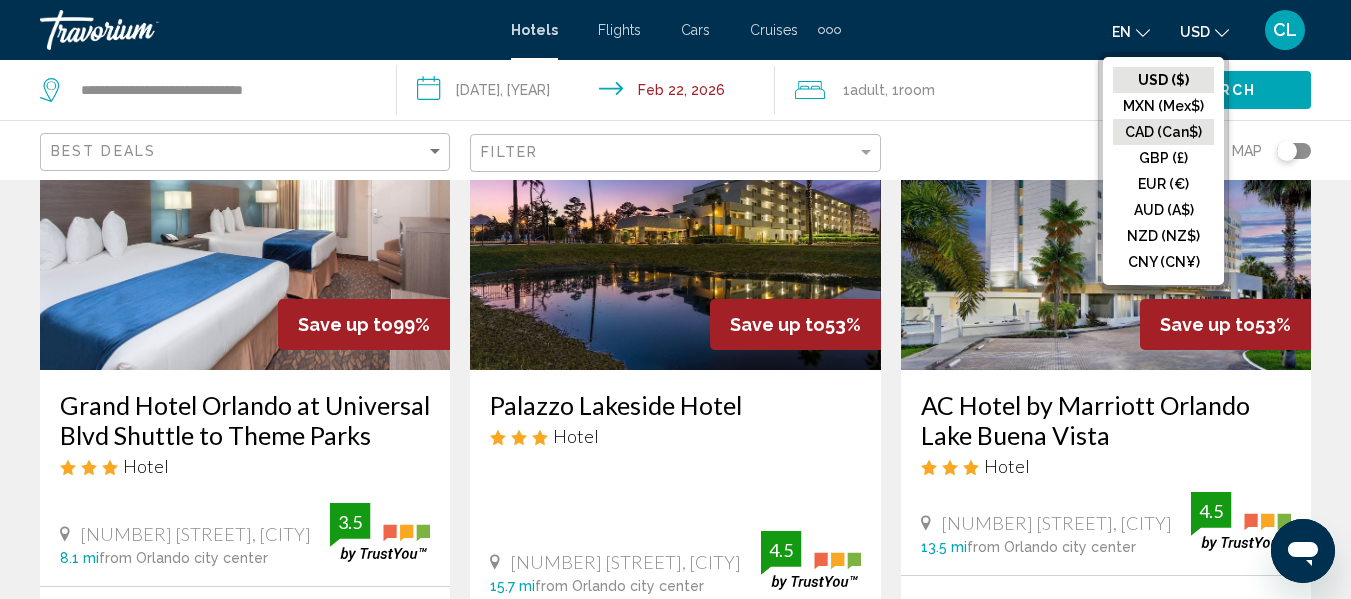 click on "CAD (Can$)" 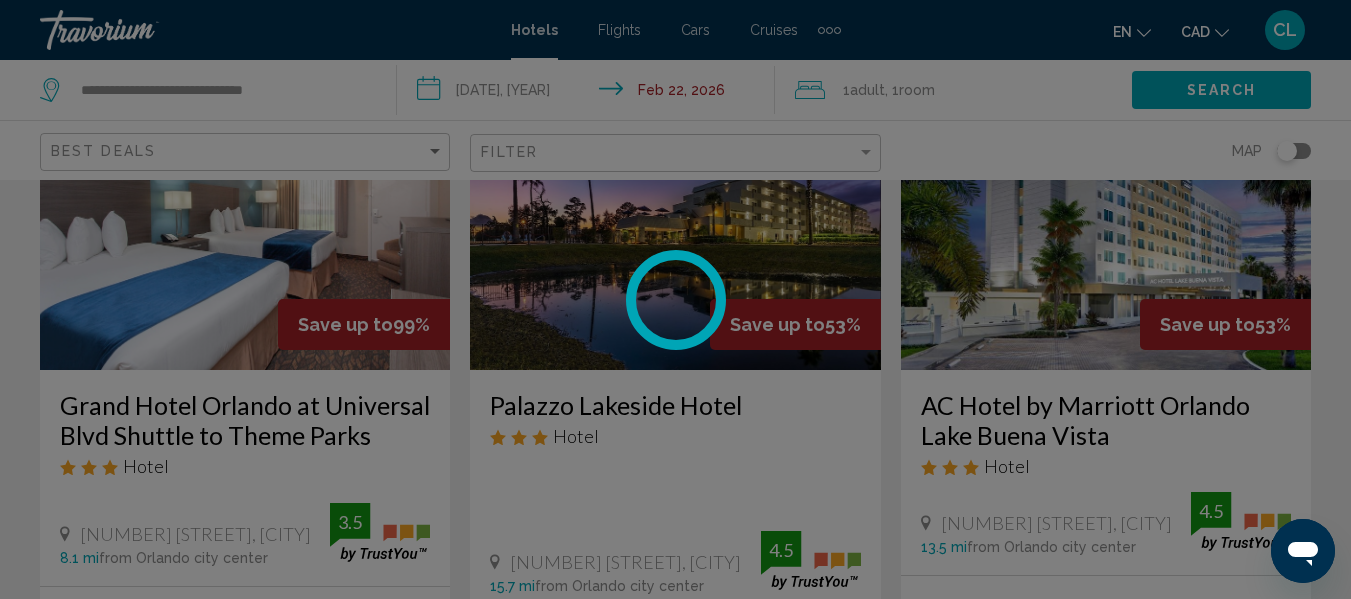 scroll, scrollTop: 0, scrollLeft: 0, axis: both 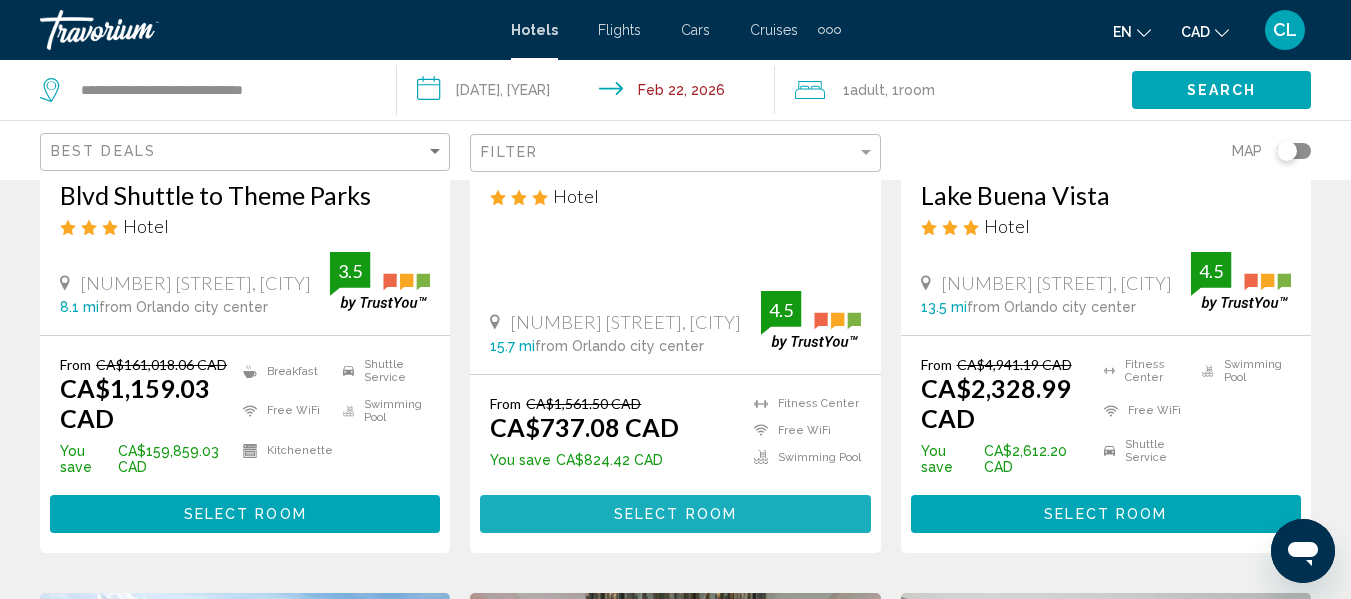 click on "Select Room" at bounding box center (675, 515) 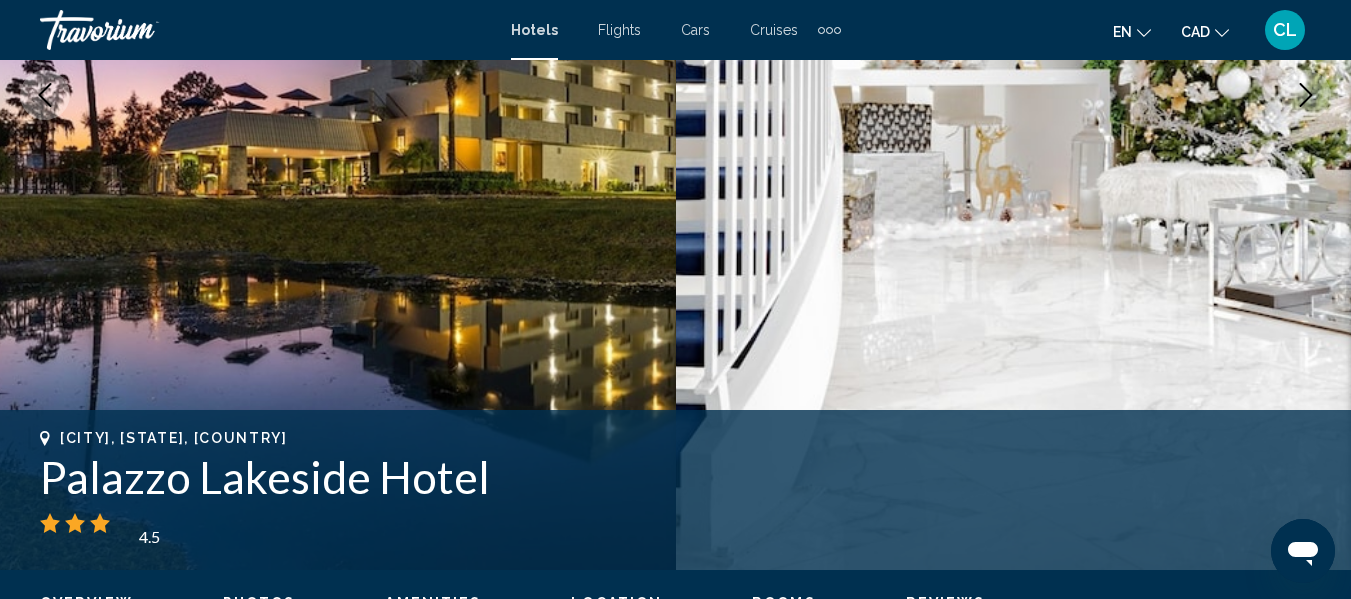 scroll, scrollTop: 236, scrollLeft: 0, axis: vertical 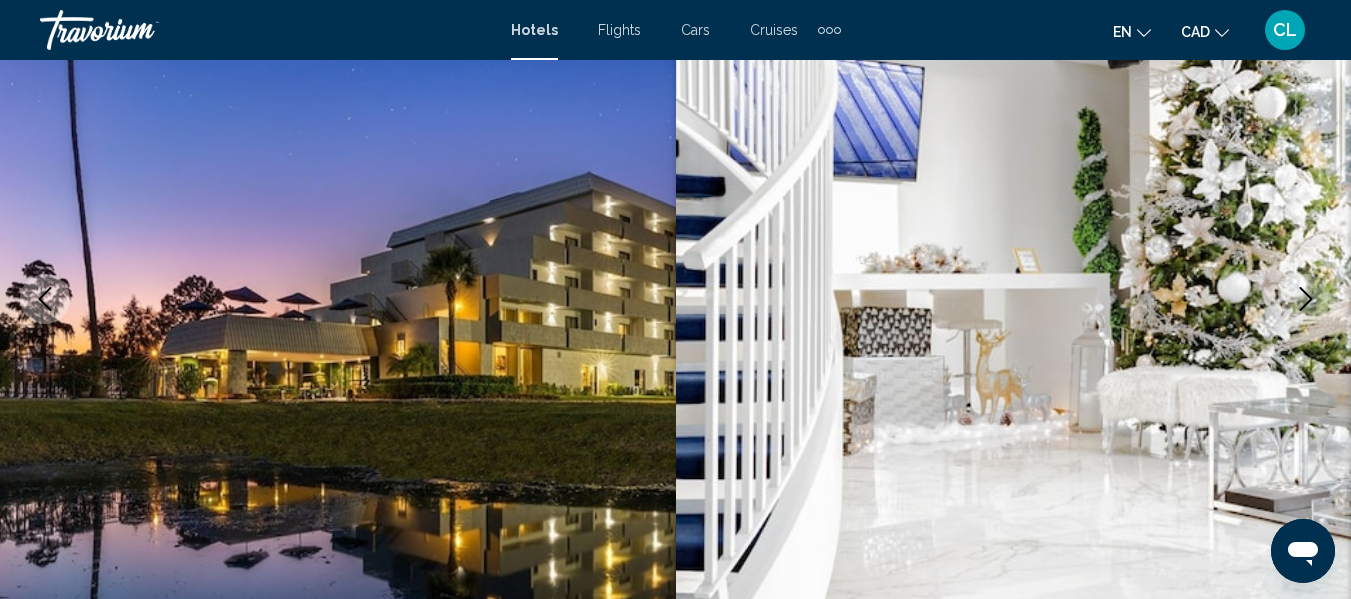 type 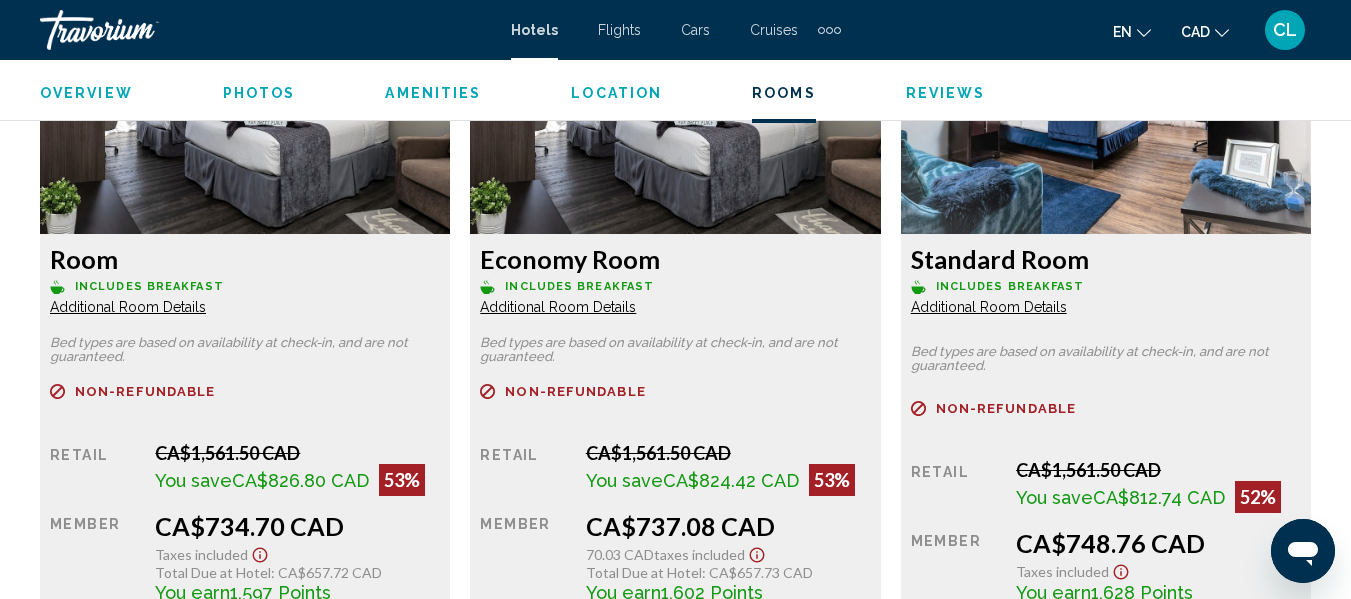 scroll, scrollTop: 3200, scrollLeft: 0, axis: vertical 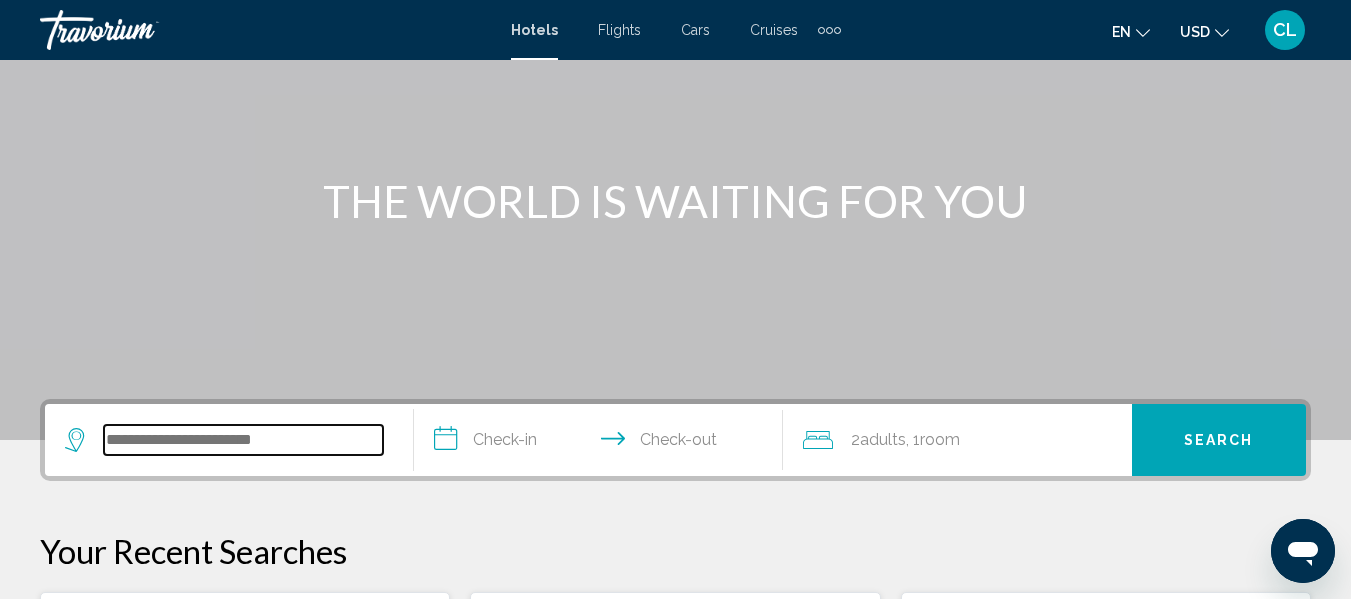 click at bounding box center (243, 440) 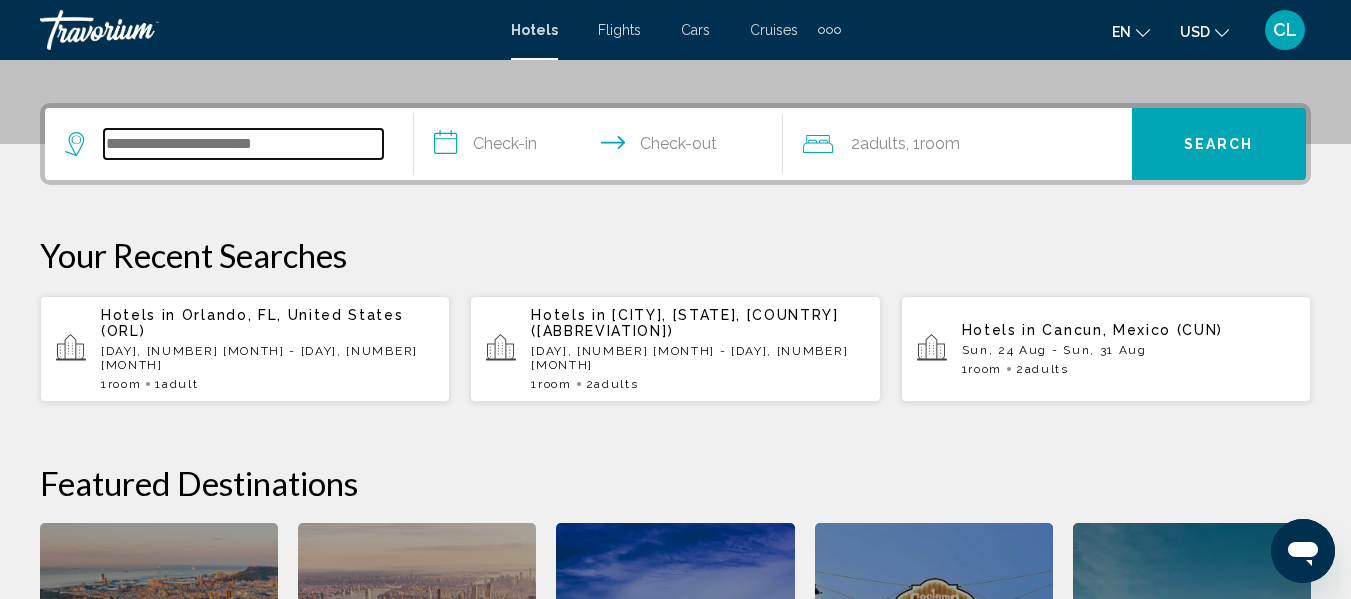 scroll, scrollTop: 494, scrollLeft: 0, axis: vertical 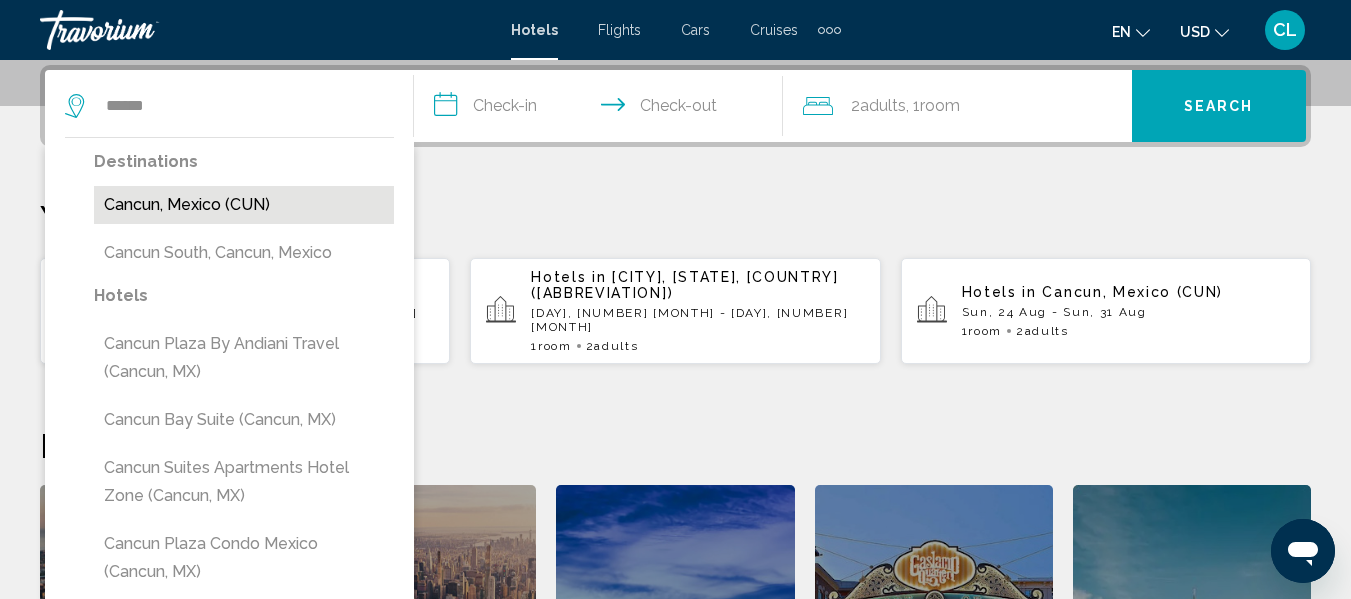 click on "Cancun, Mexico (CUN)" at bounding box center [244, 205] 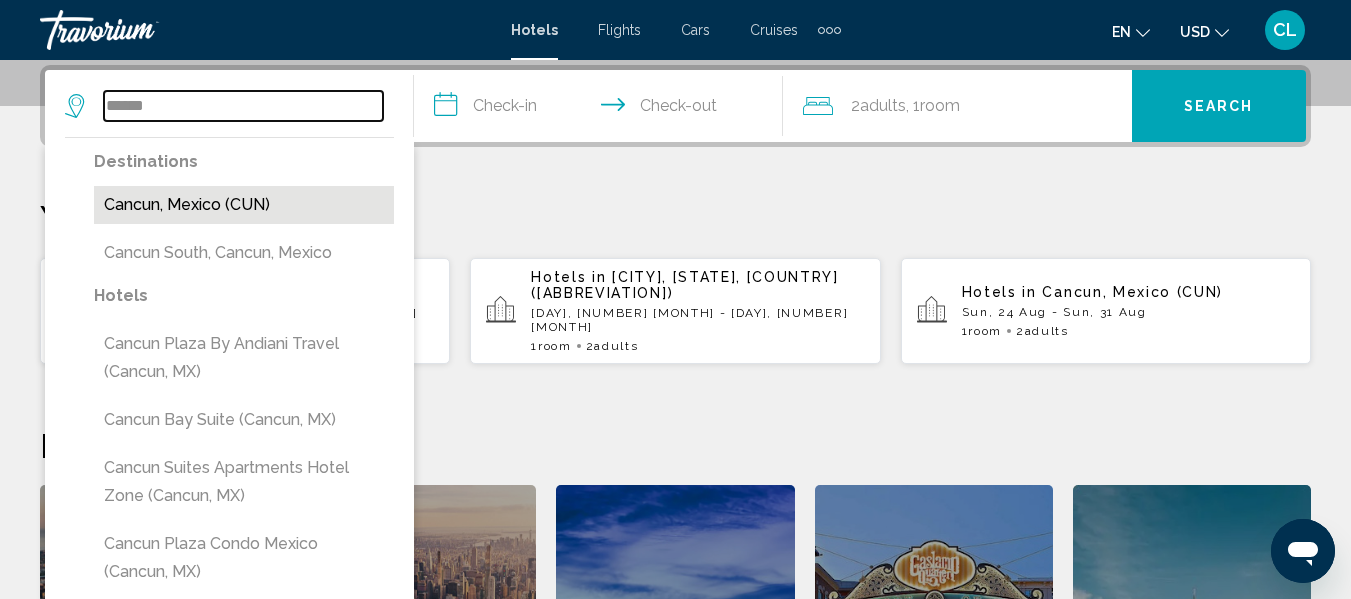 type on "**********" 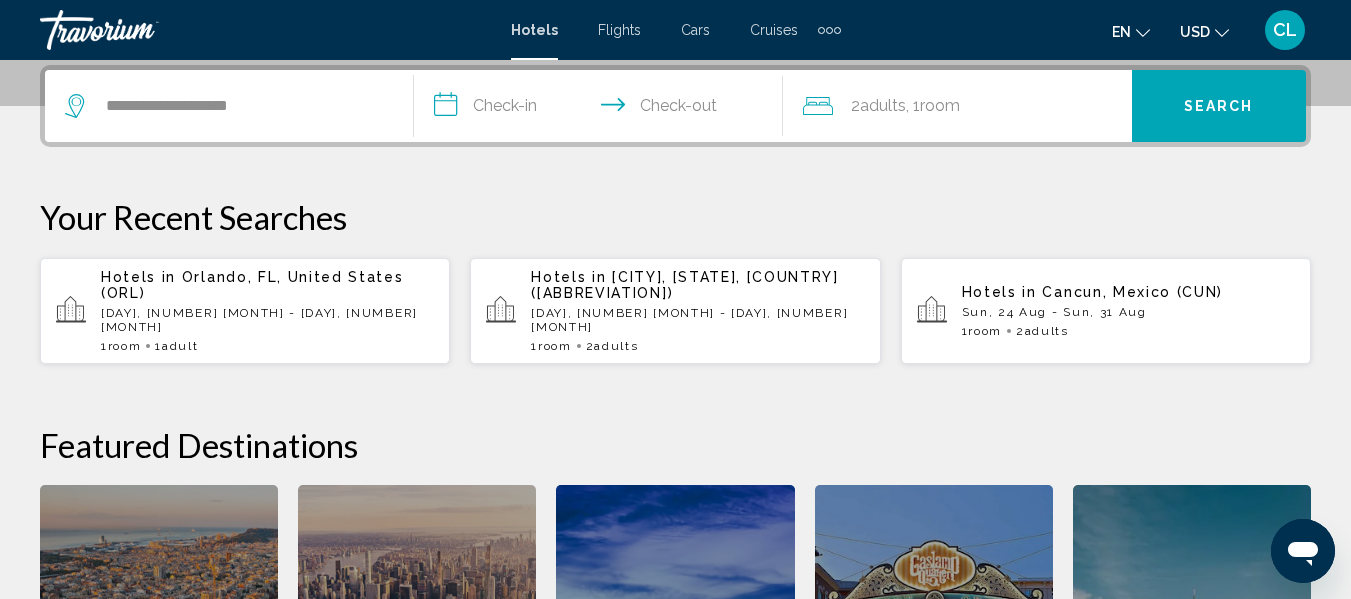 click on "**********" at bounding box center (602, 109) 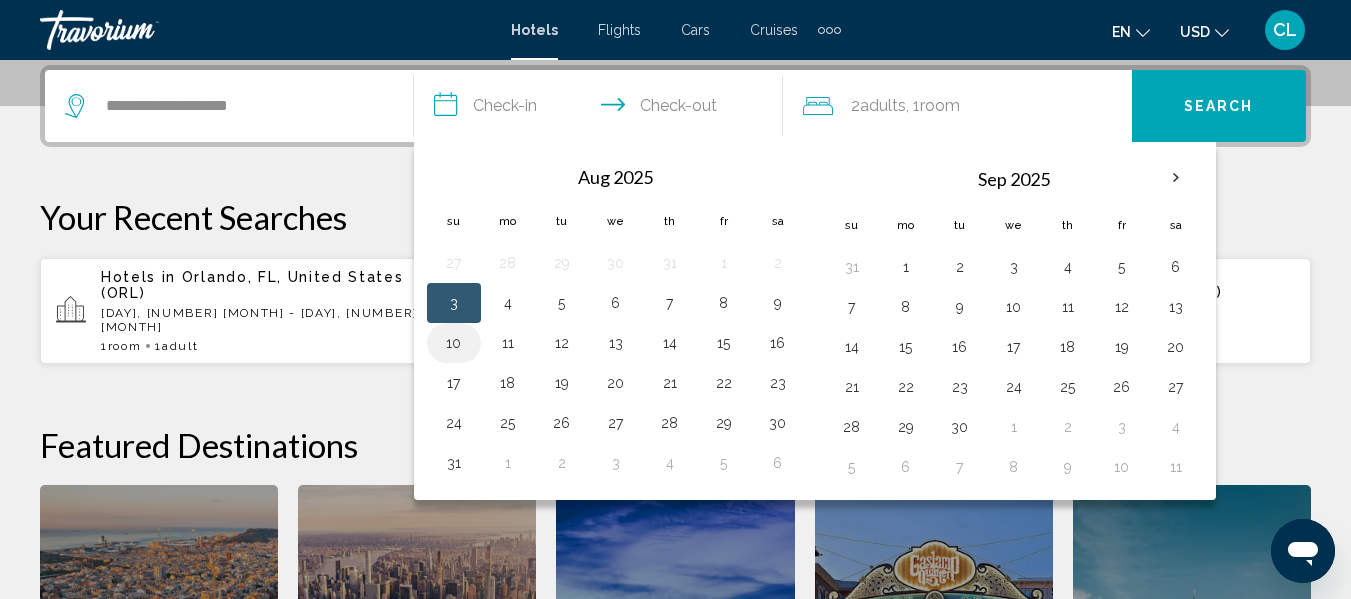 click on "10" at bounding box center (454, 343) 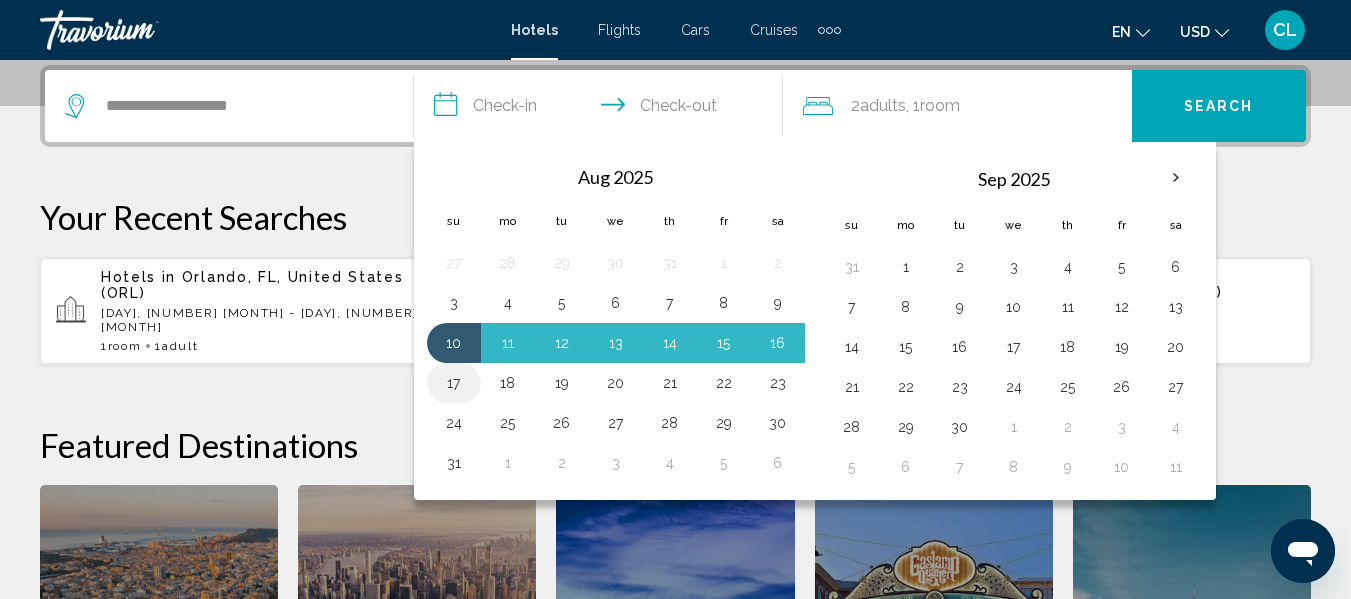 click on "17" at bounding box center [454, 383] 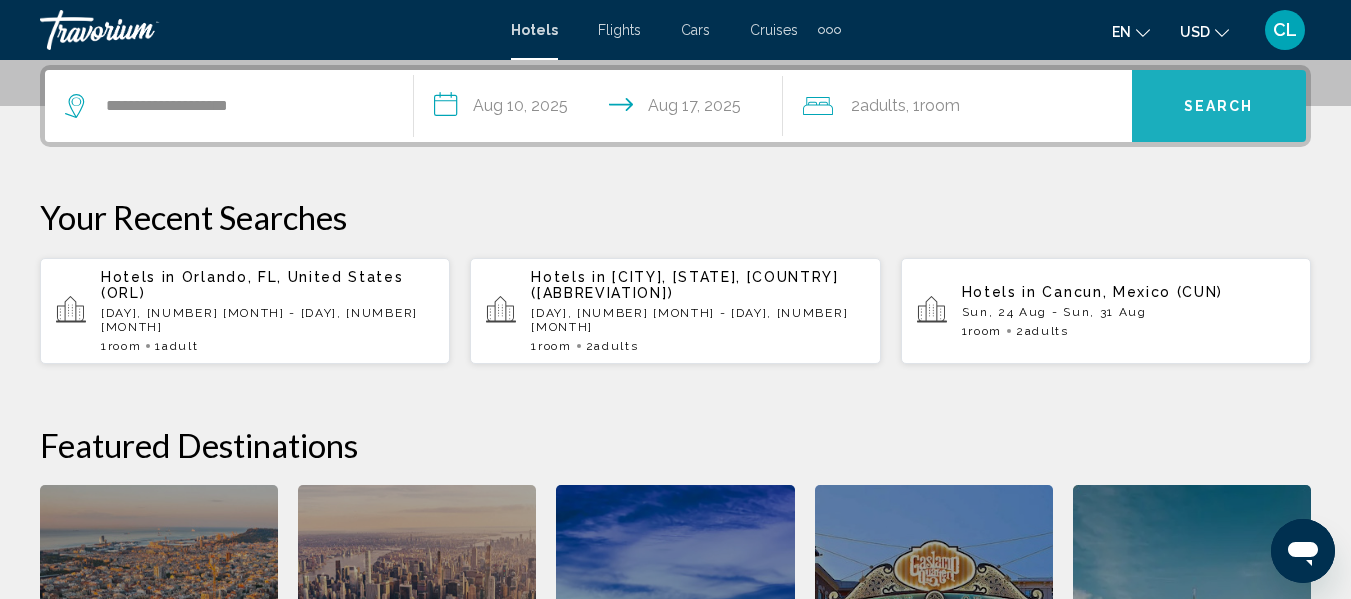 click on "Search" at bounding box center (1219, 107) 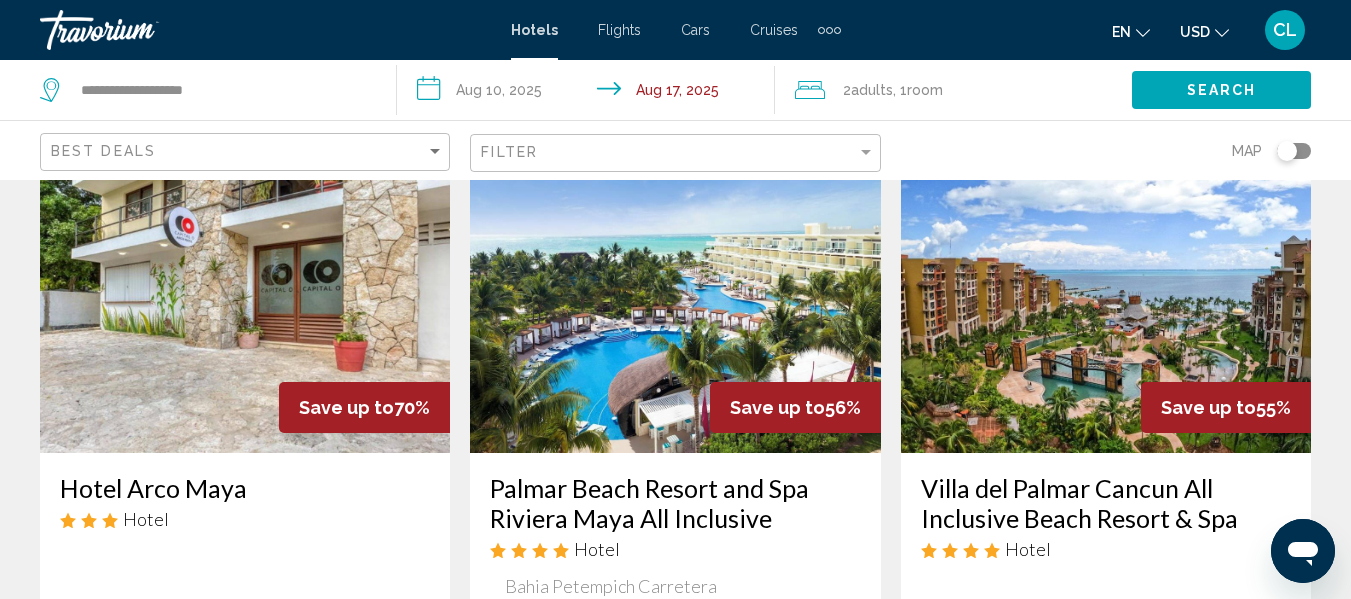 scroll, scrollTop: 120, scrollLeft: 0, axis: vertical 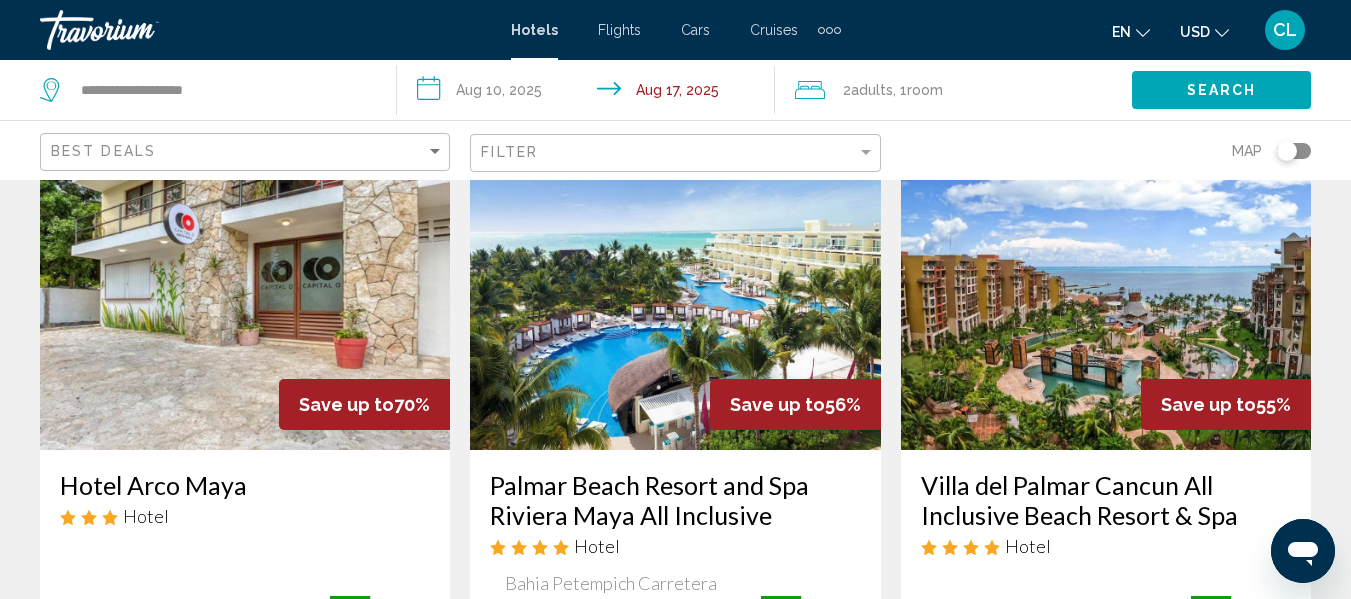 click at bounding box center (245, 290) 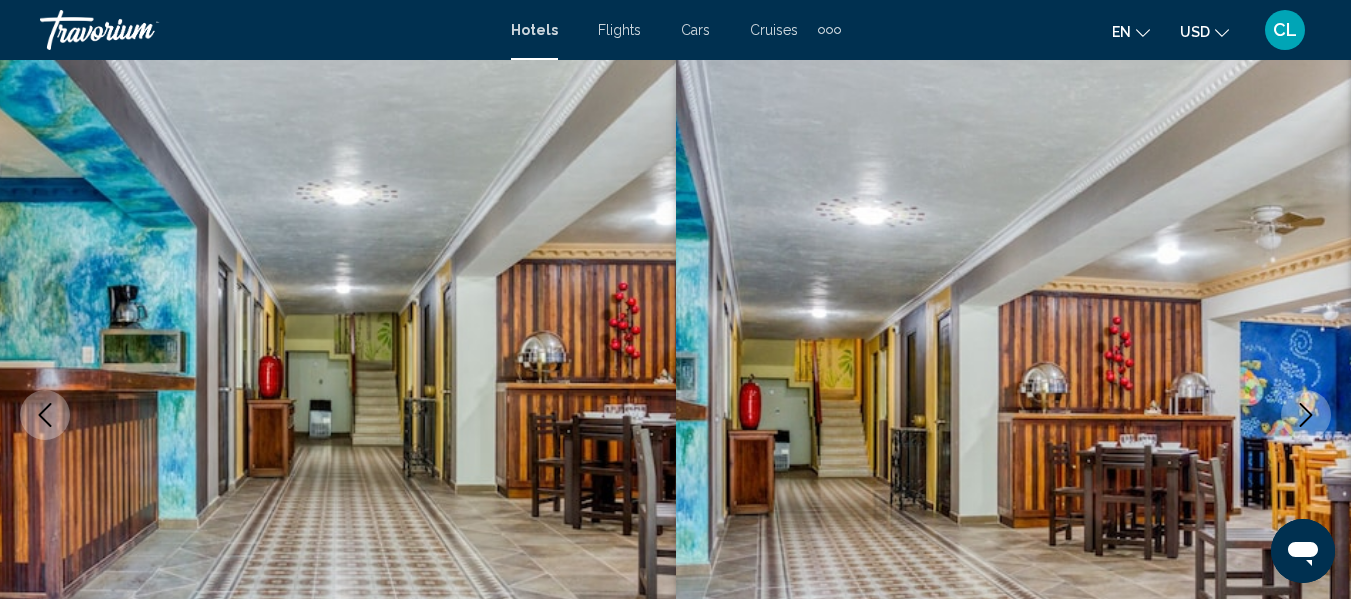 scroll, scrollTop: 235, scrollLeft: 0, axis: vertical 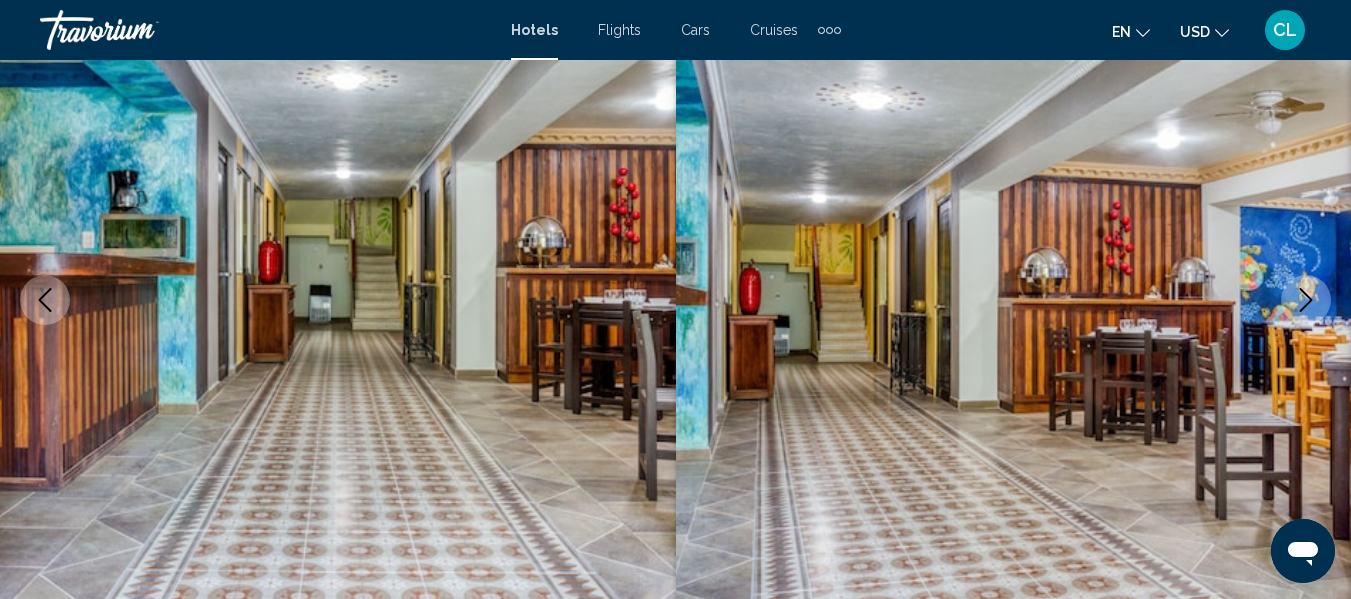 type 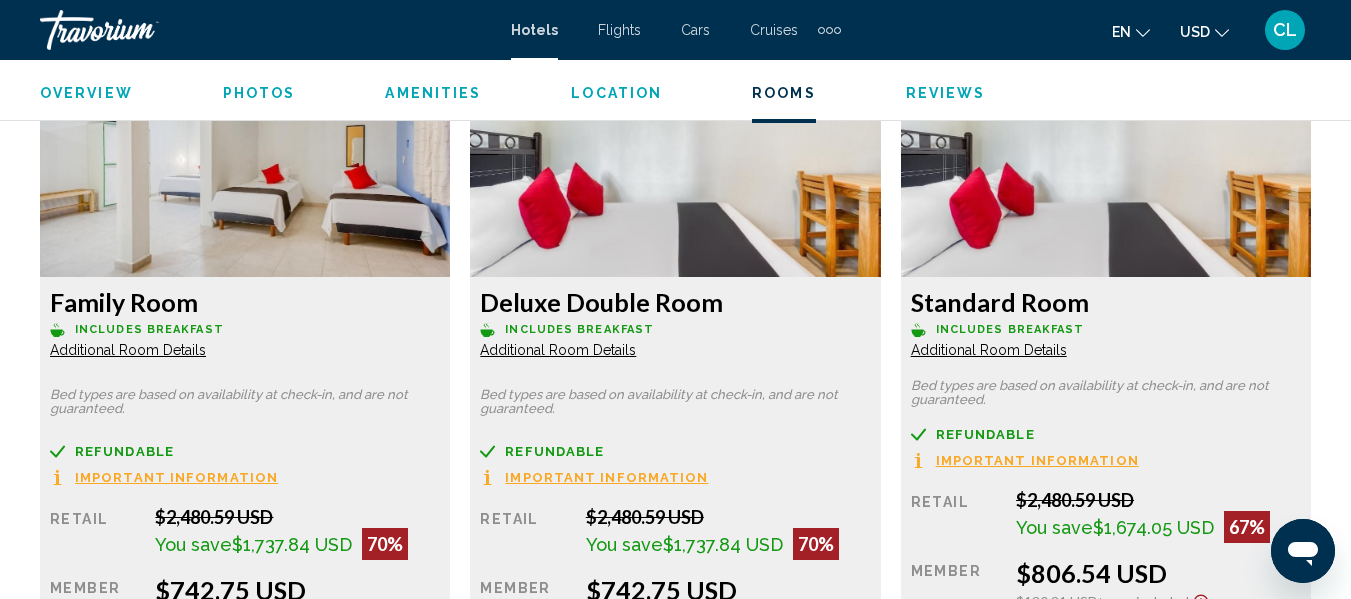 scroll, scrollTop: 3195, scrollLeft: 0, axis: vertical 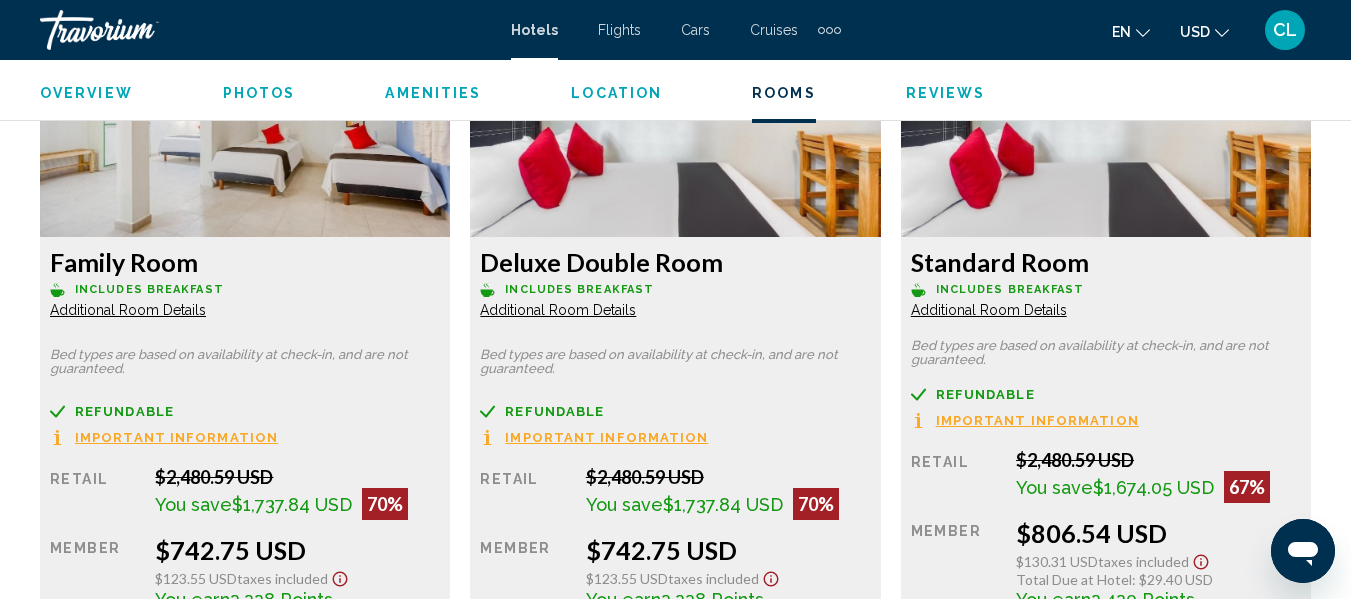 click on "USD" 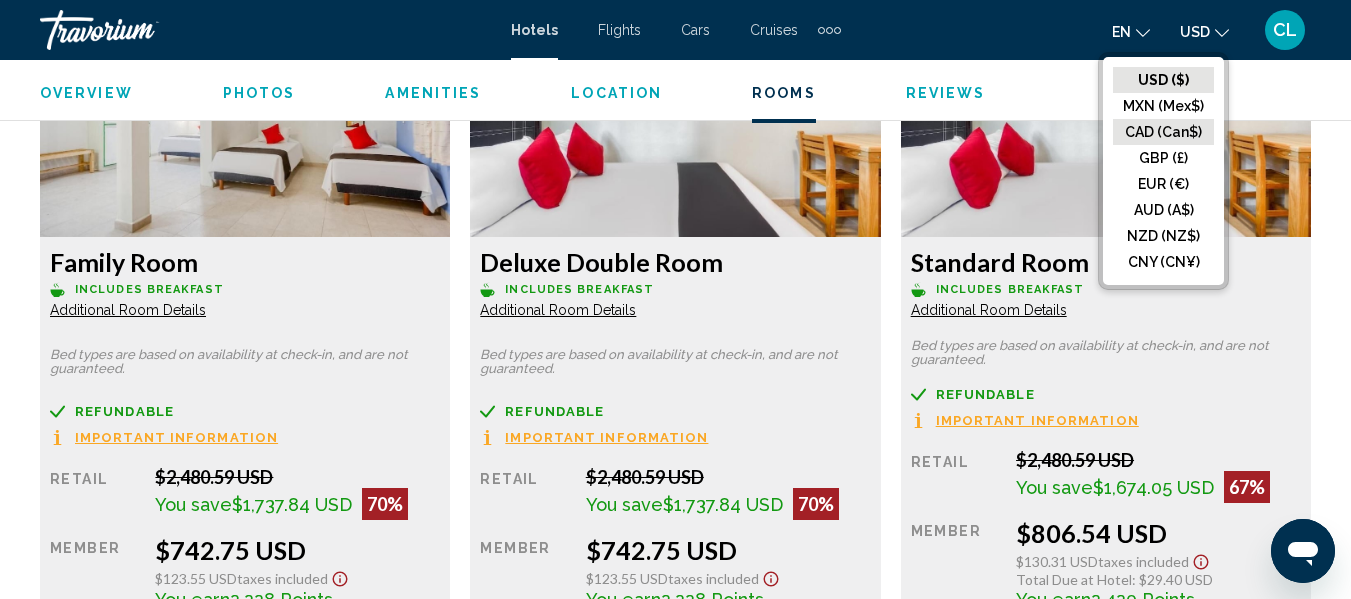 click on "CAD (Can$)" 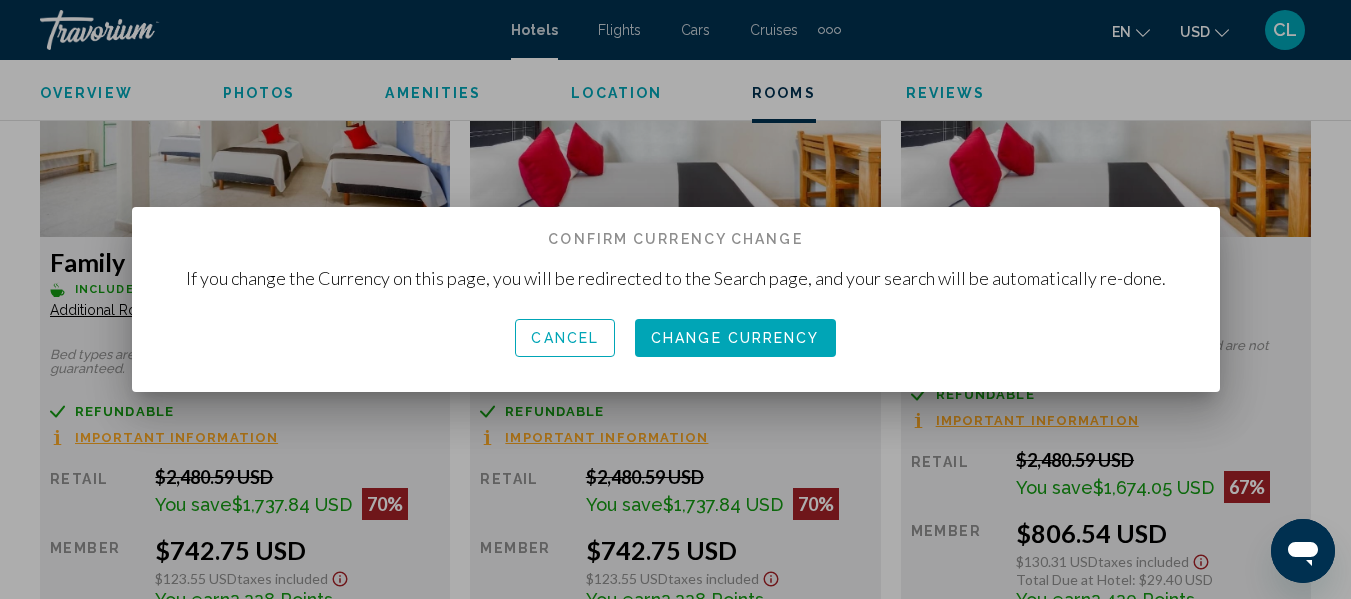 scroll, scrollTop: 0, scrollLeft: 0, axis: both 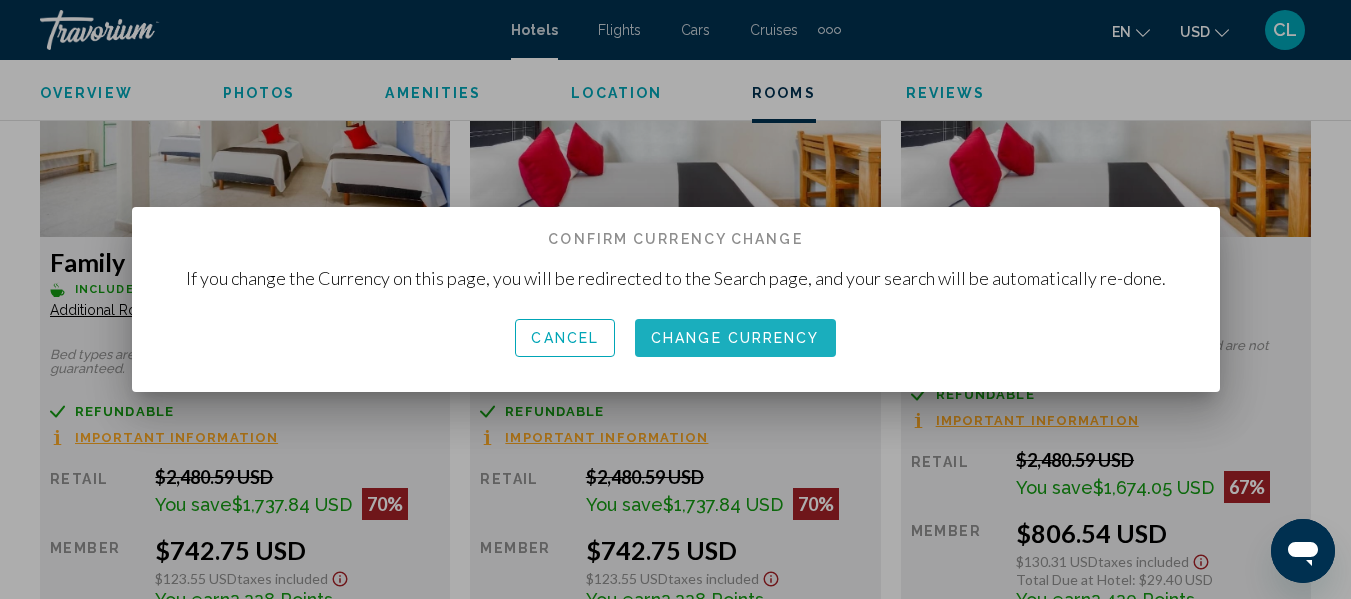 click on "Change Currency" at bounding box center (735, 337) 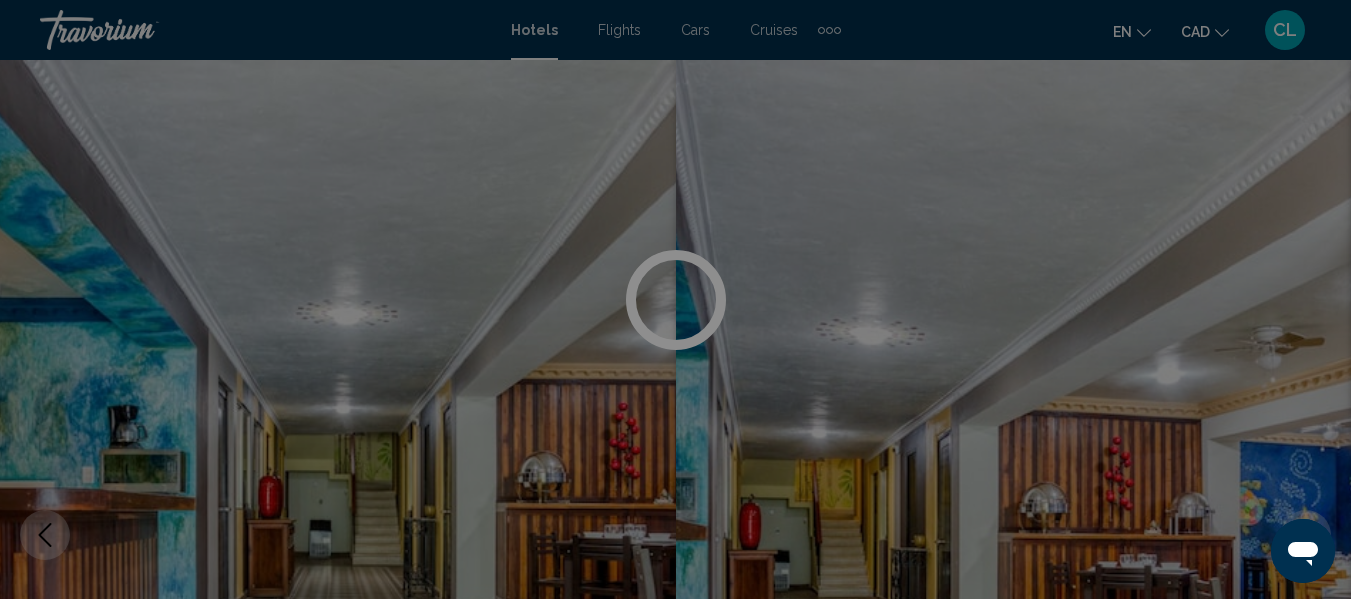 scroll, scrollTop: 3195, scrollLeft: 0, axis: vertical 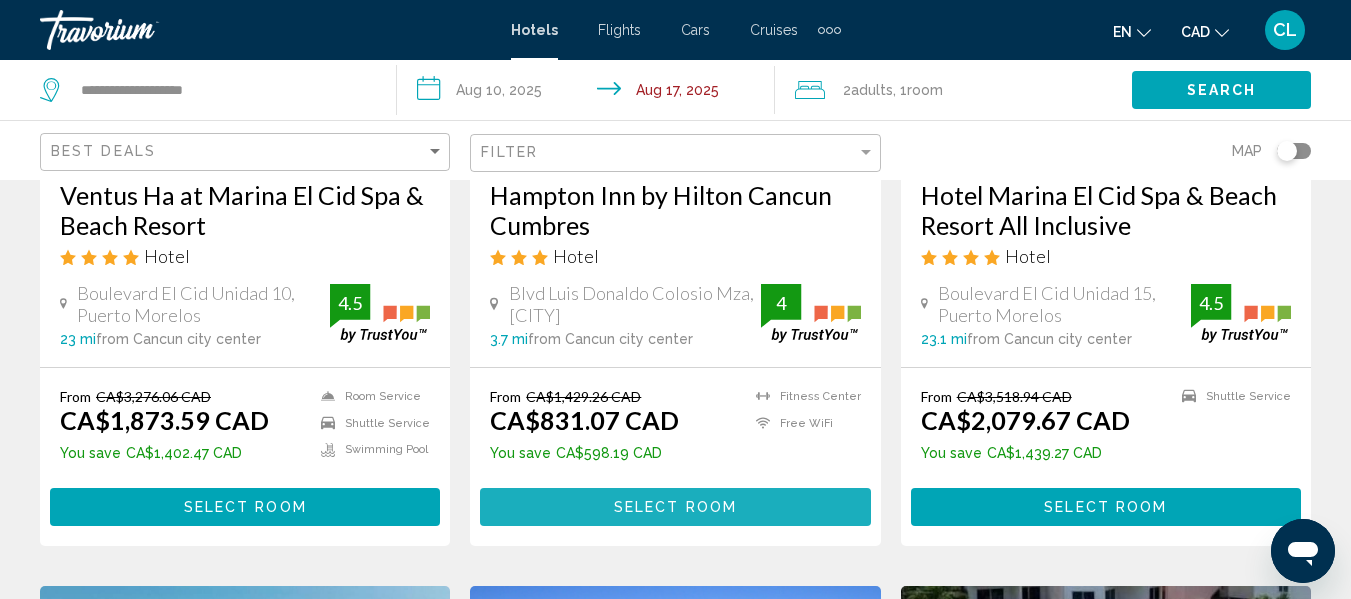 click on "Select Room" at bounding box center (675, 508) 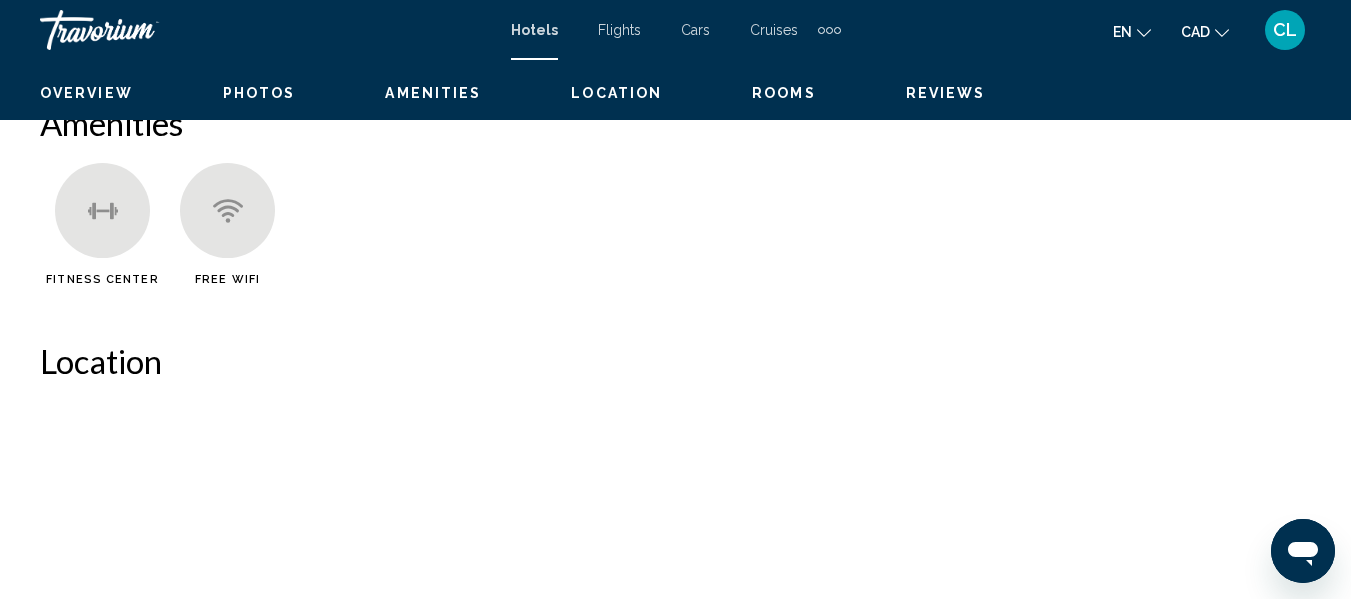 scroll, scrollTop: 235, scrollLeft: 0, axis: vertical 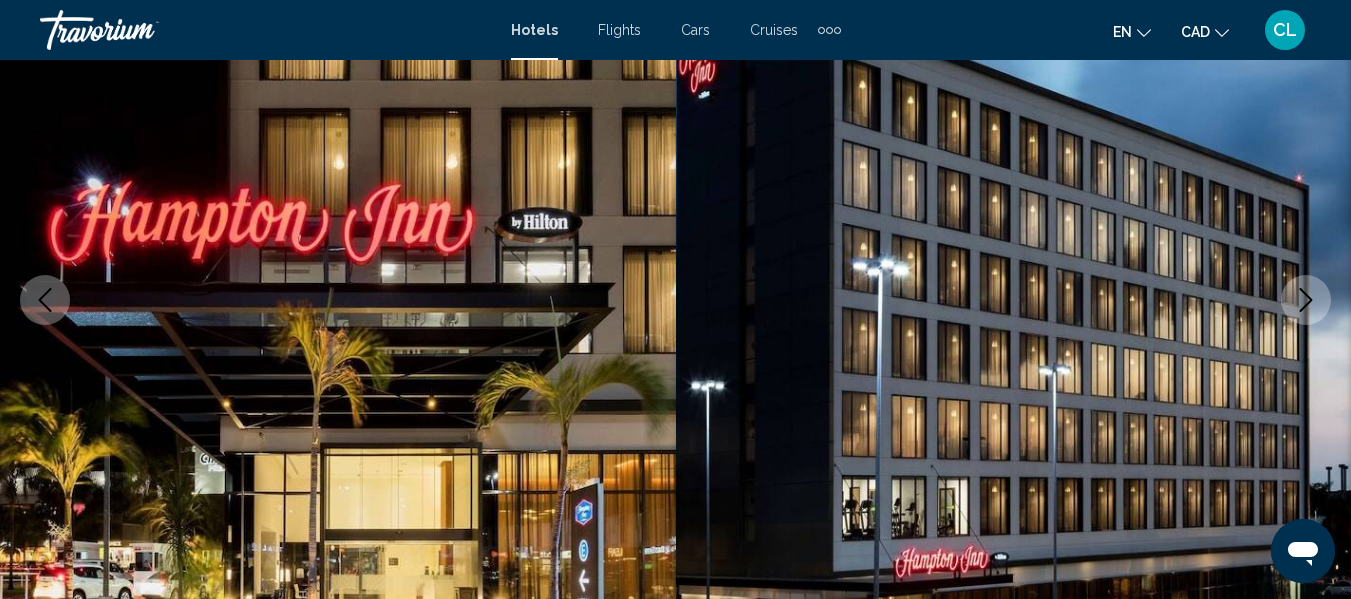 type 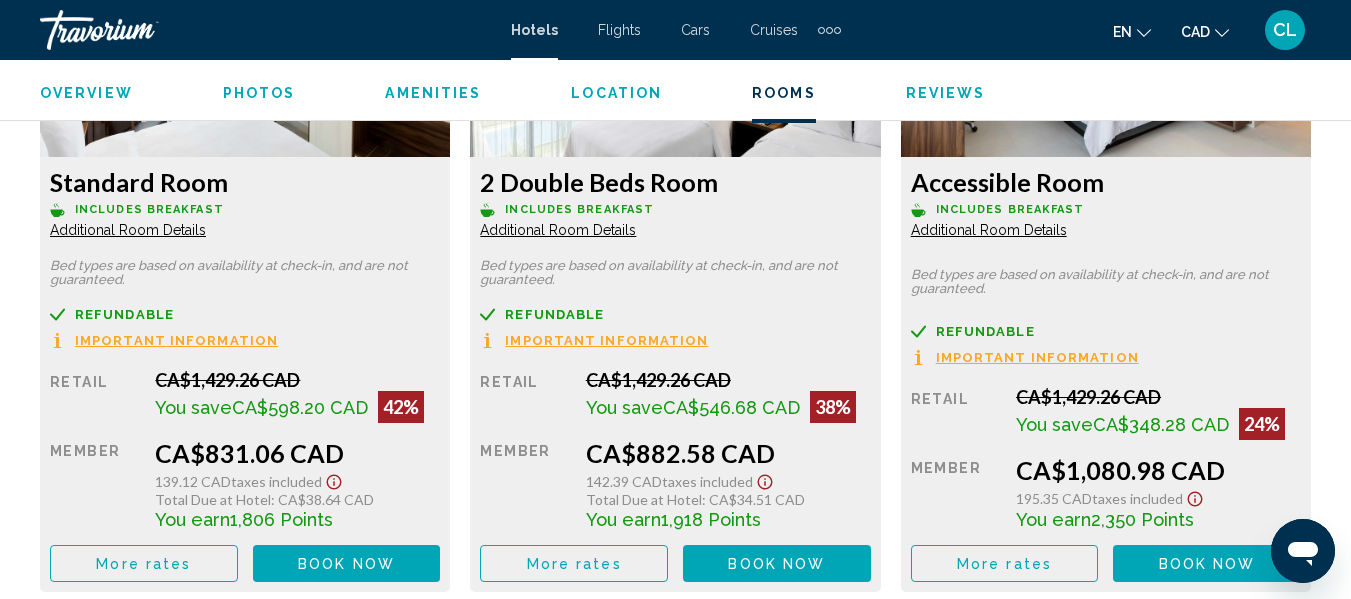 scroll, scrollTop: 3315, scrollLeft: 0, axis: vertical 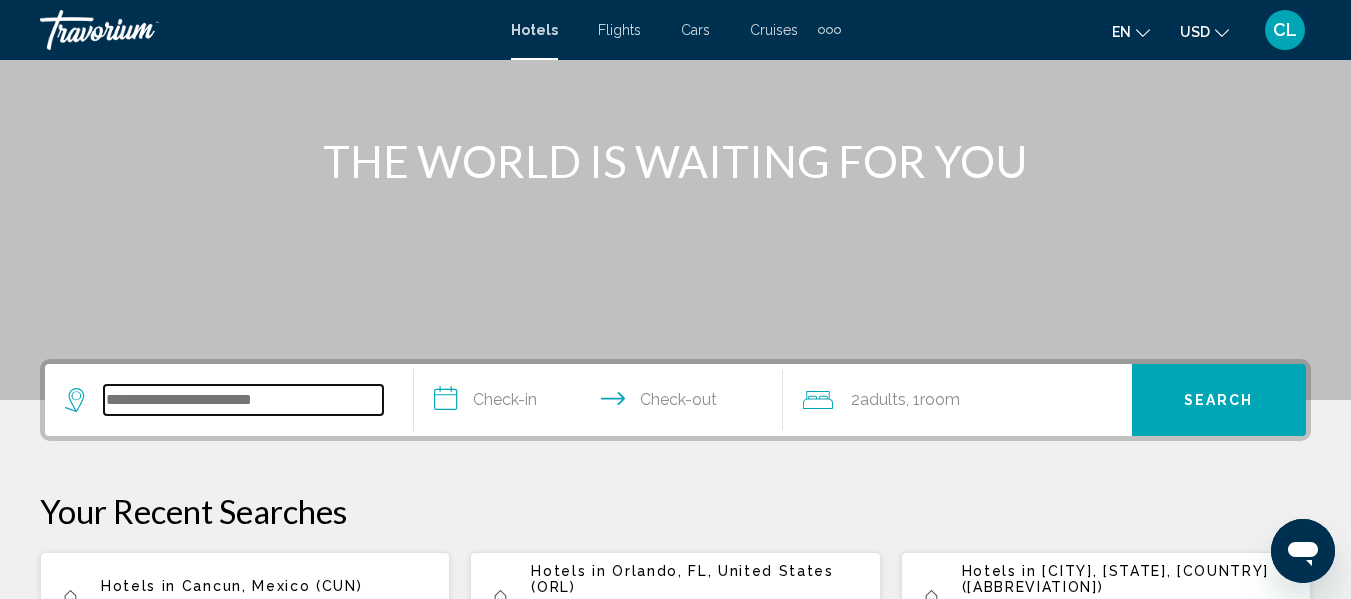 click at bounding box center (243, 400) 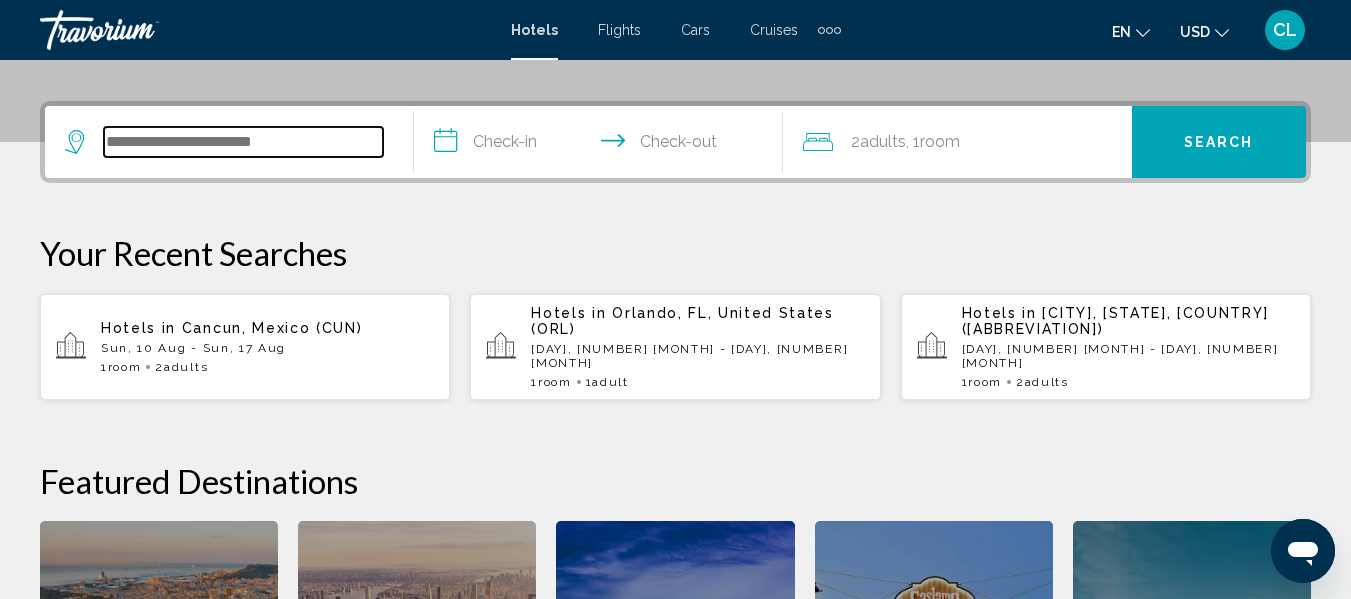 scroll, scrollTop: 494, scrollLeft: 0, axis: vertical 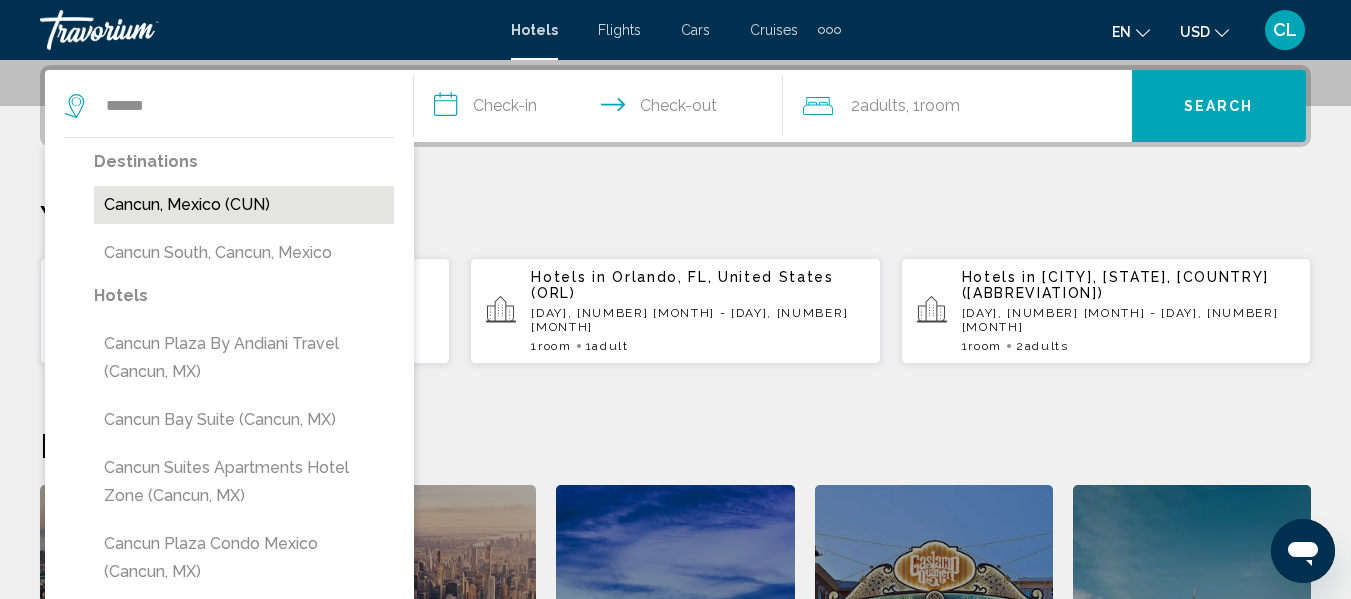 click on "Cancun, Mexico (CUN)" at bounding box center (244, 205) 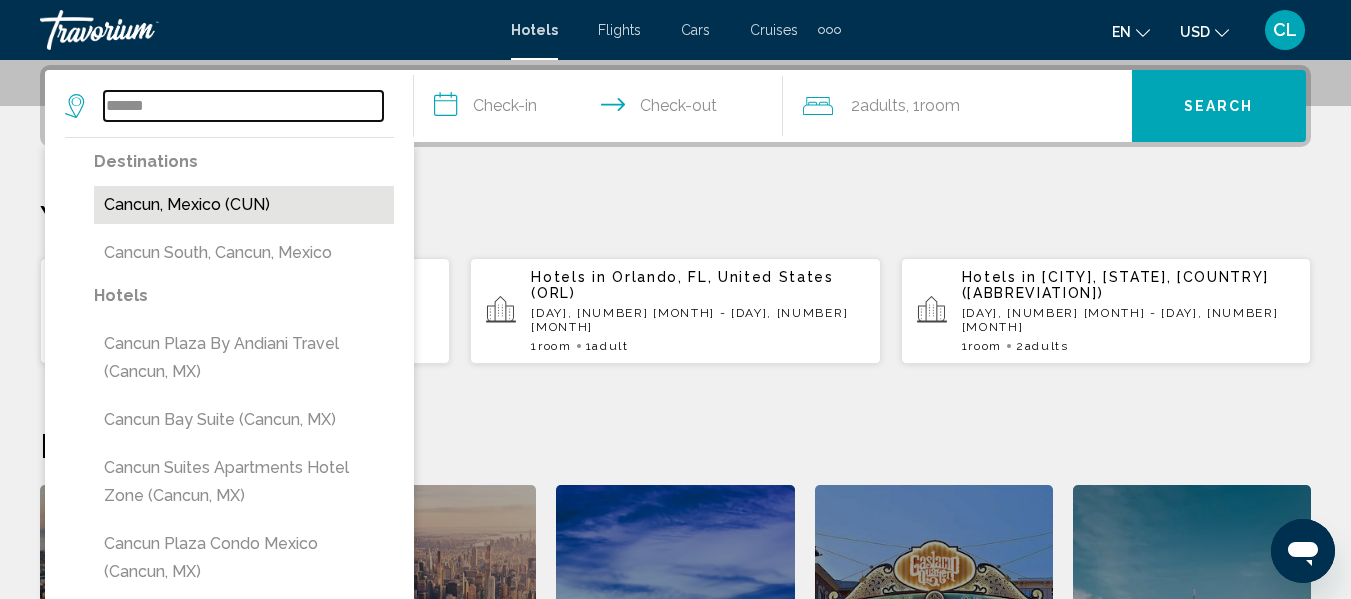type on "**********" 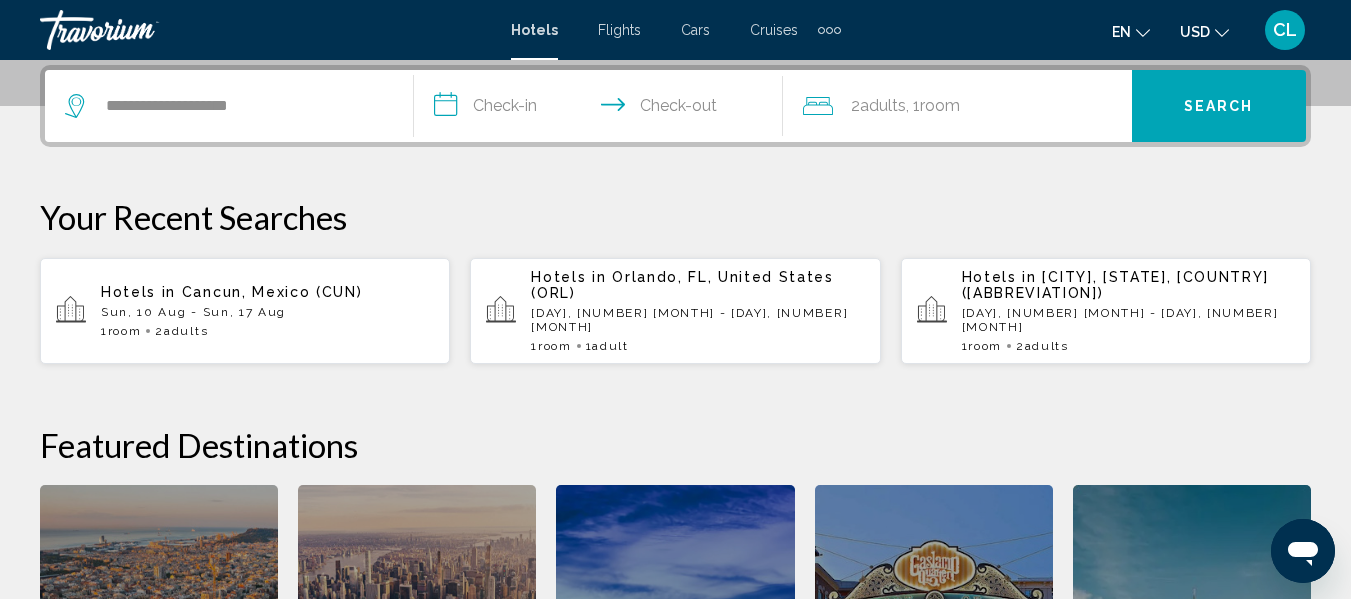 click on "**********" at bounding box center [602, 109] 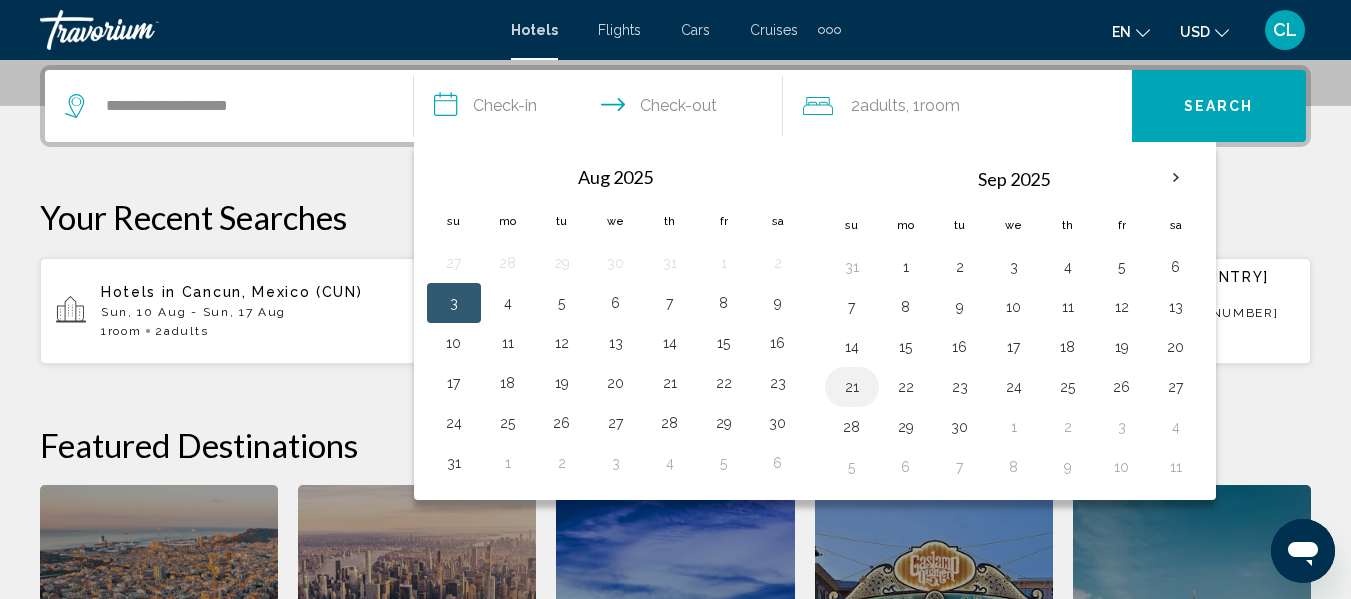 click on "21" at bounding box center [852, 387] 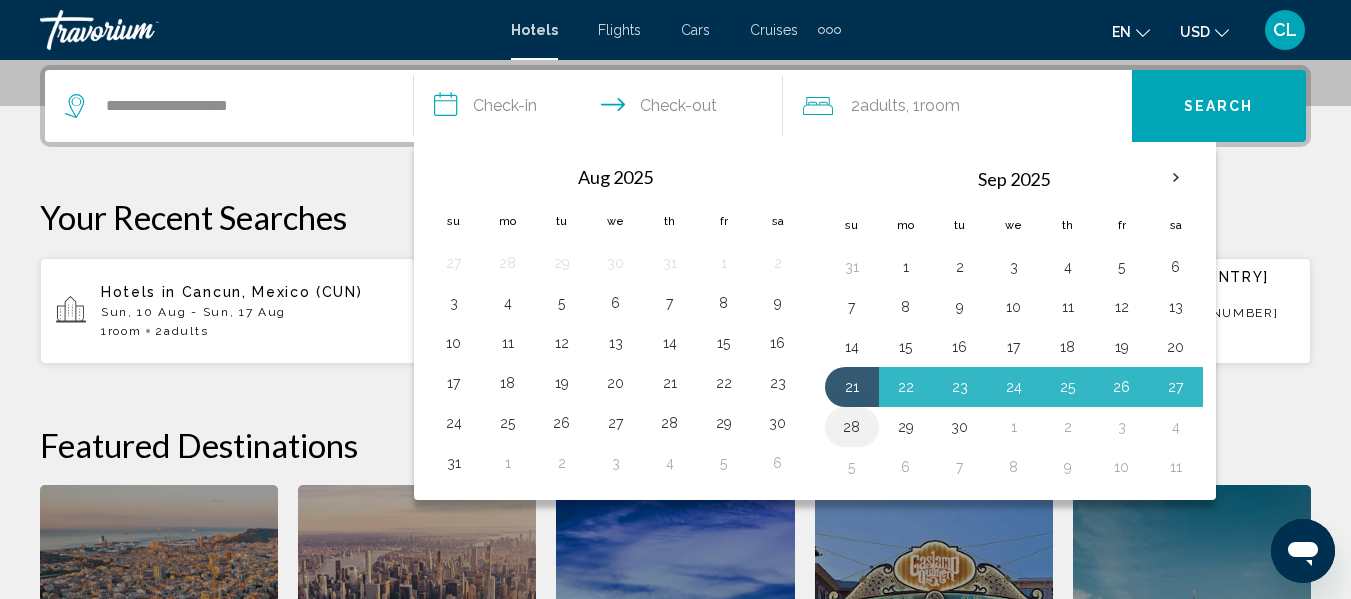 click on "28" at bounding box center (852, 427) 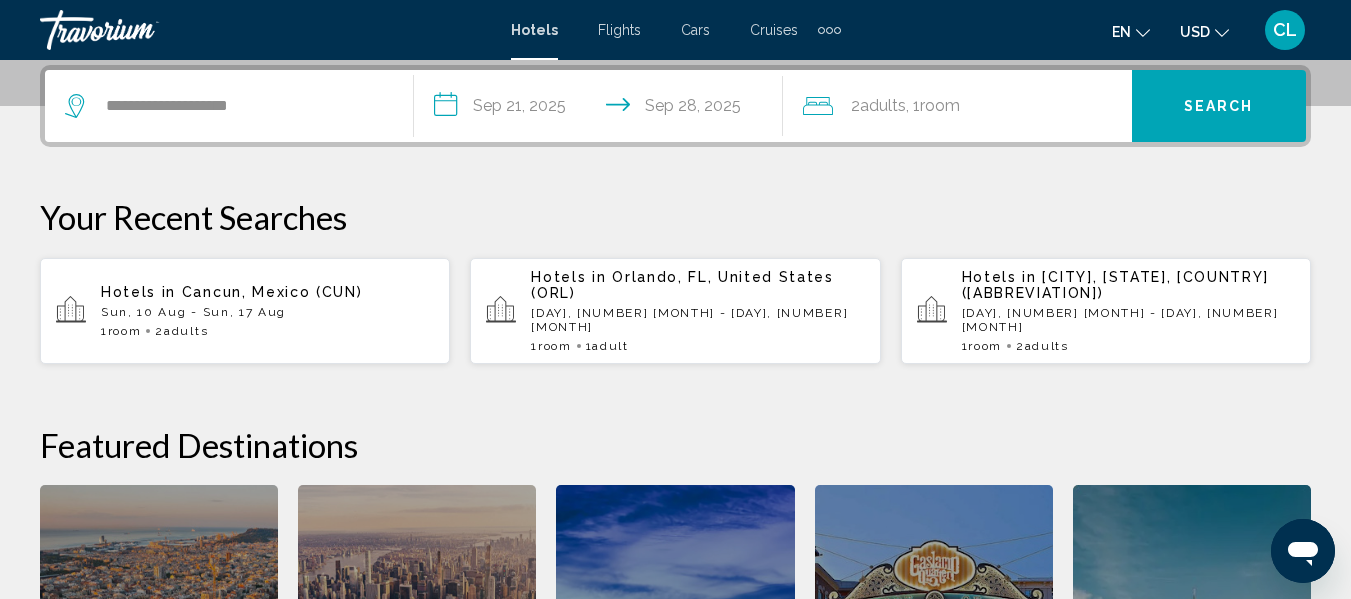 click on "Search" at bounding box center [1219, 106] 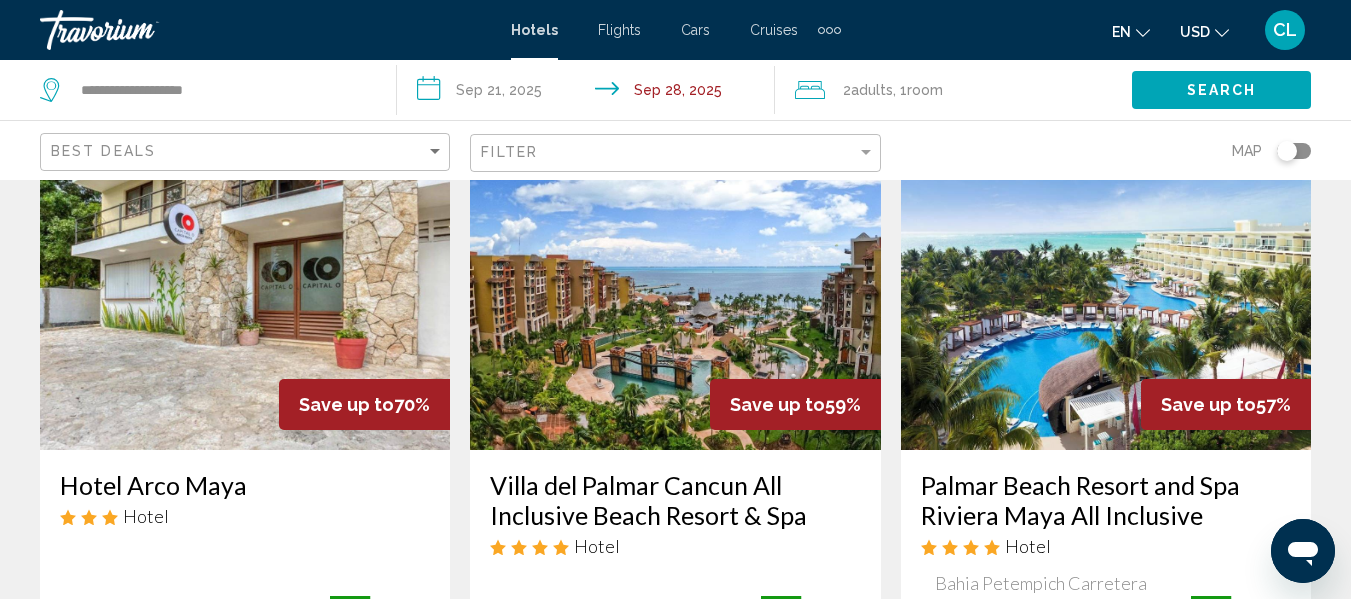 scroll, scrollTop: 160, scrollLeft: 0, axis: vertical 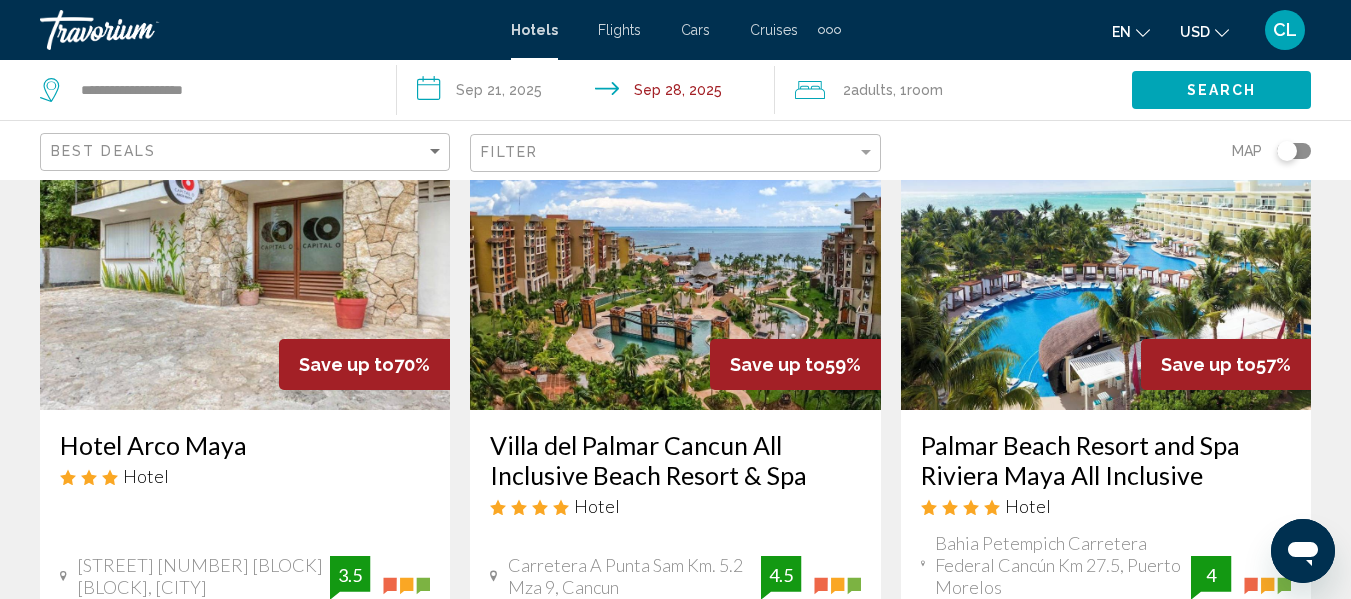 click 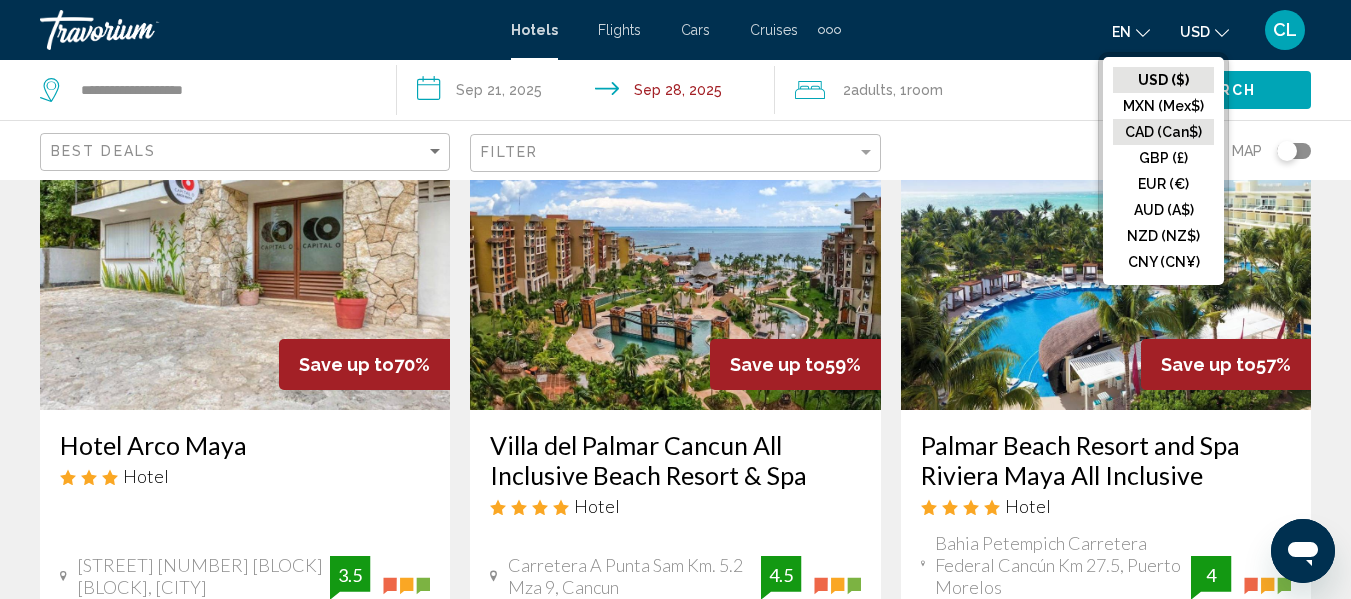 click on "CAD (Can$)" 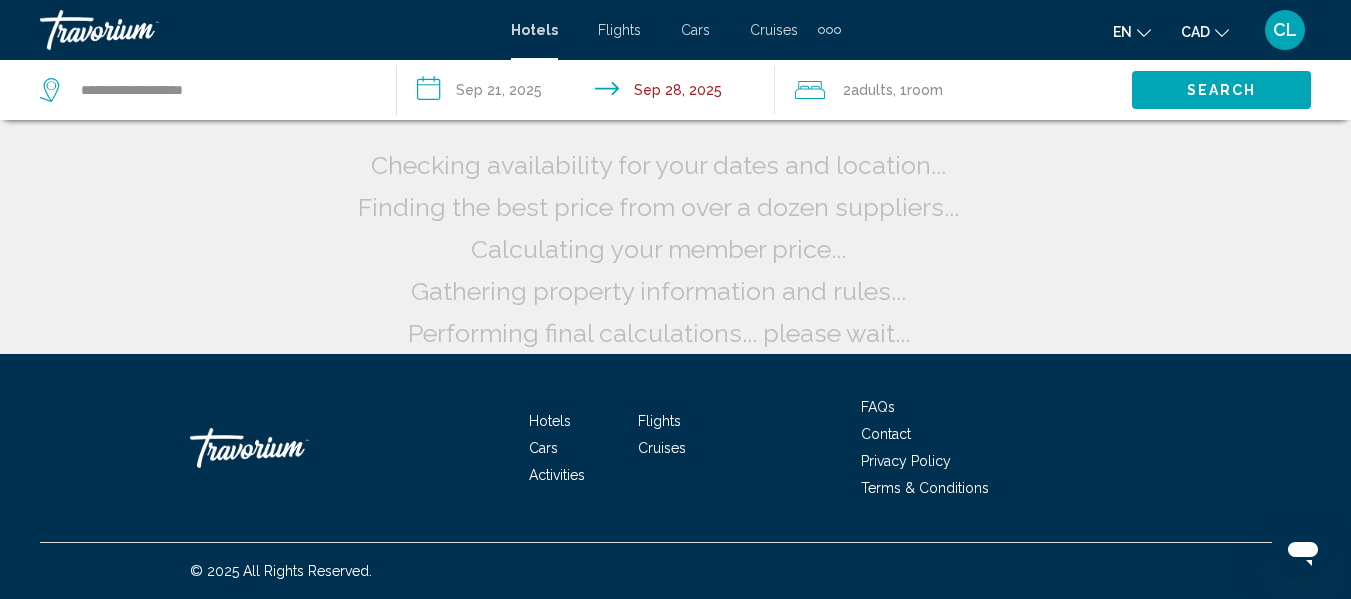 scroll, scrollTop: 0, scrollLeft: 0, axis: both 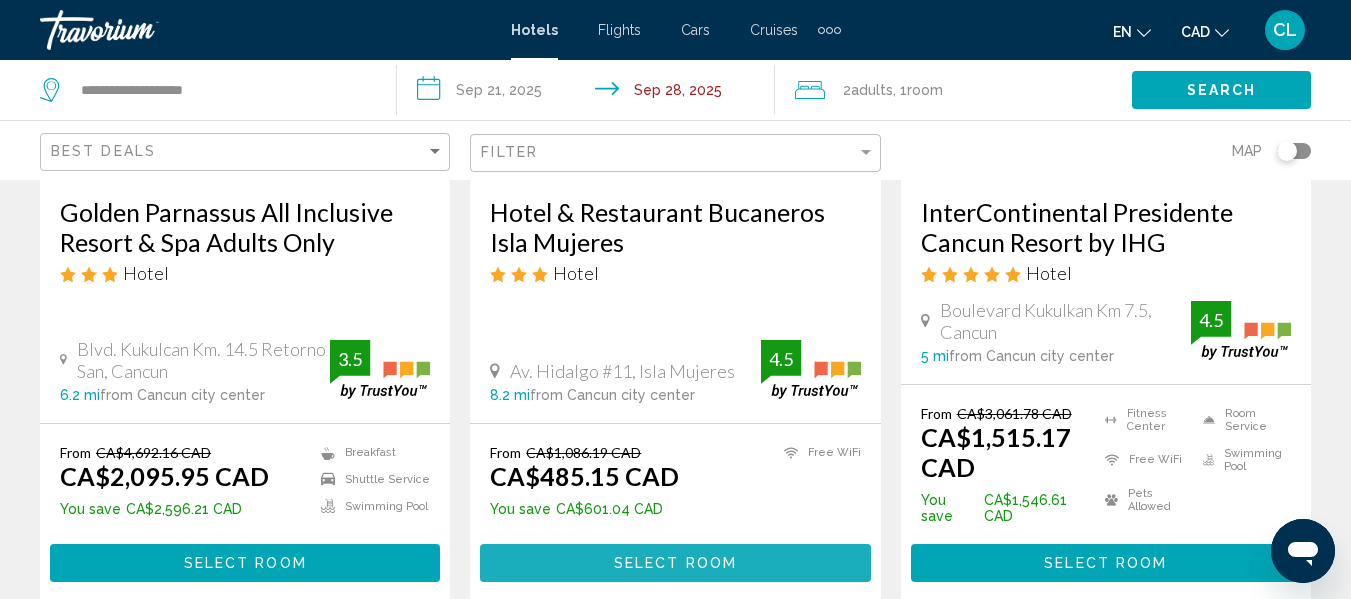 click on "Select Room" at bounding box center (675, 562) 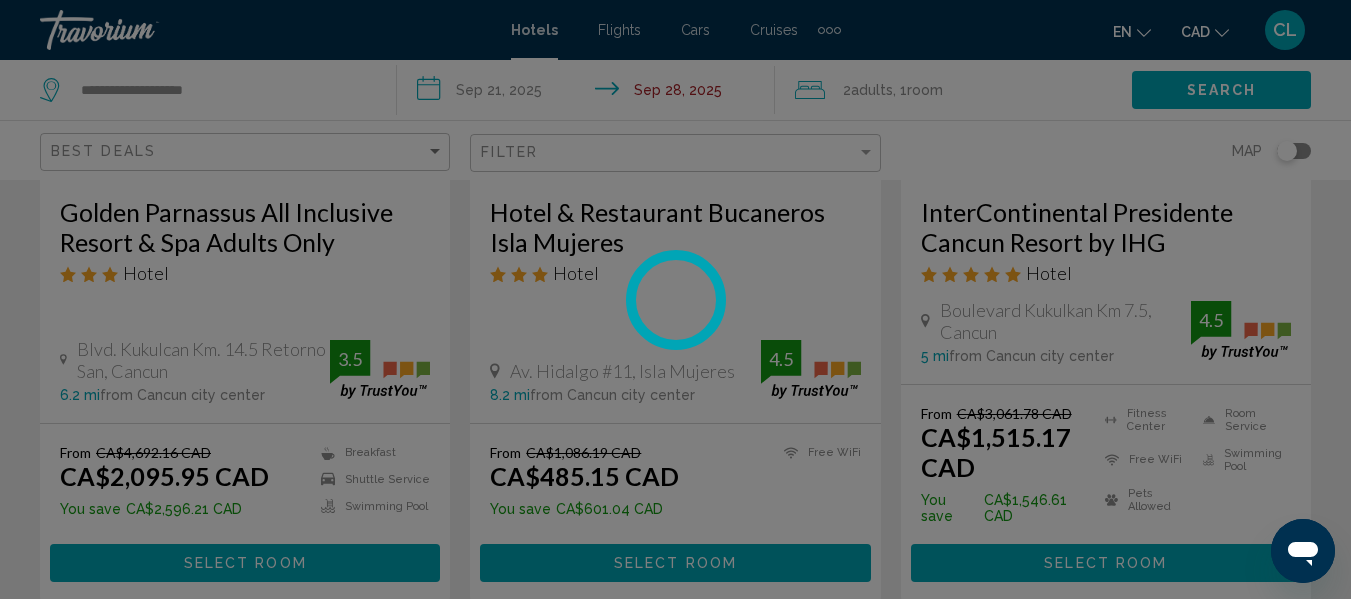 scroll, scrollTop: 236, scrollLeft: 0, axis: vertical 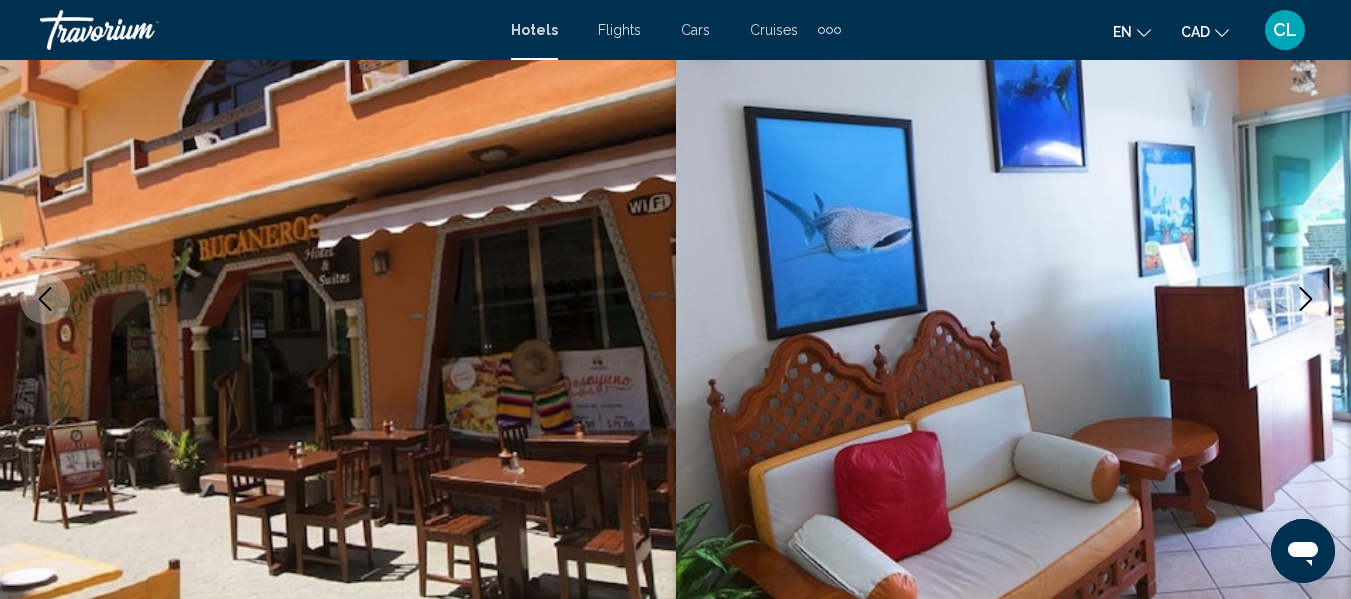 type 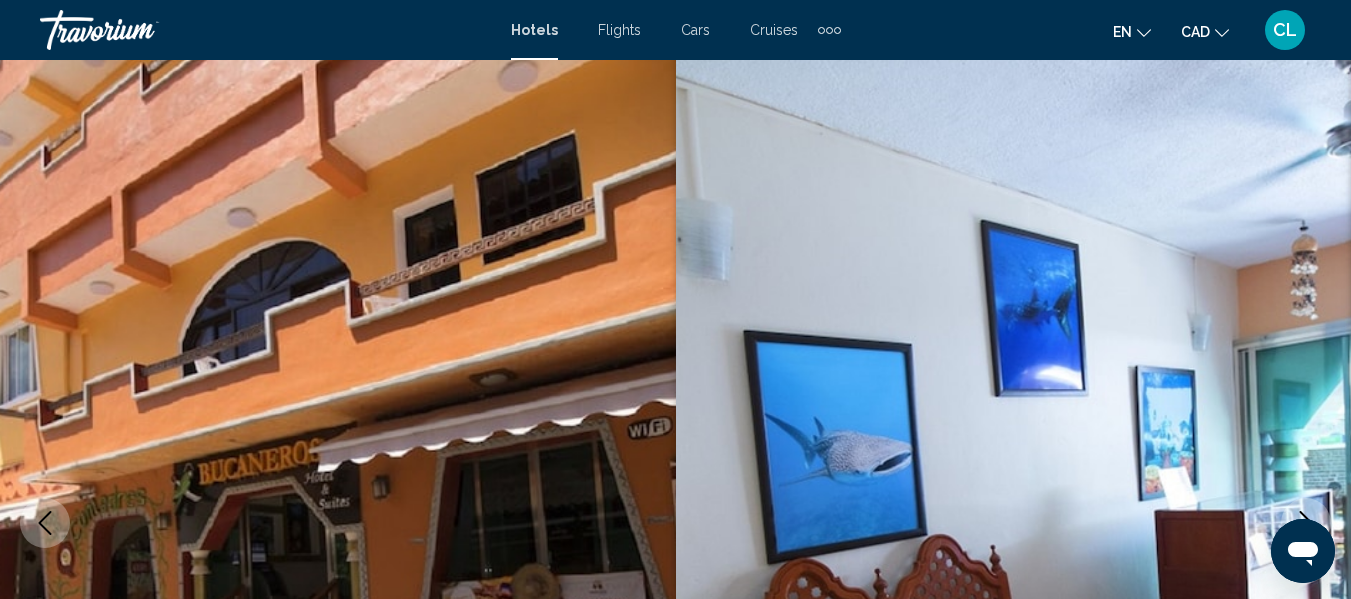 scroll, scrollTop: 0, scrollLeft: 0, axis: both 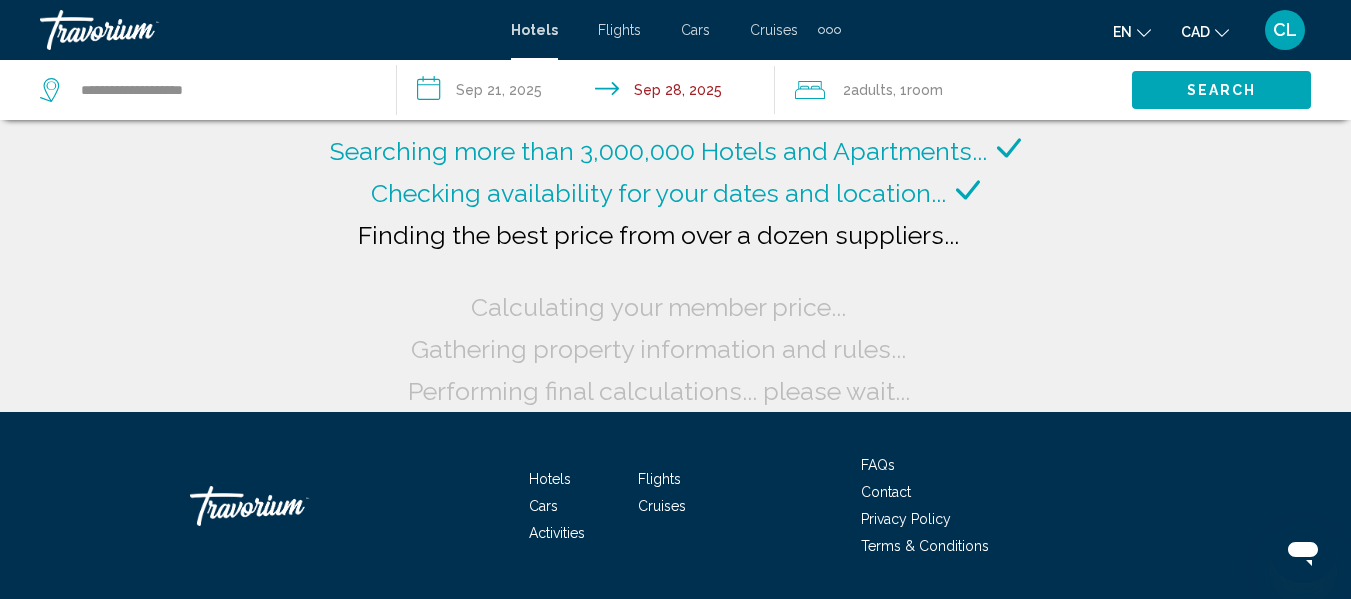 click 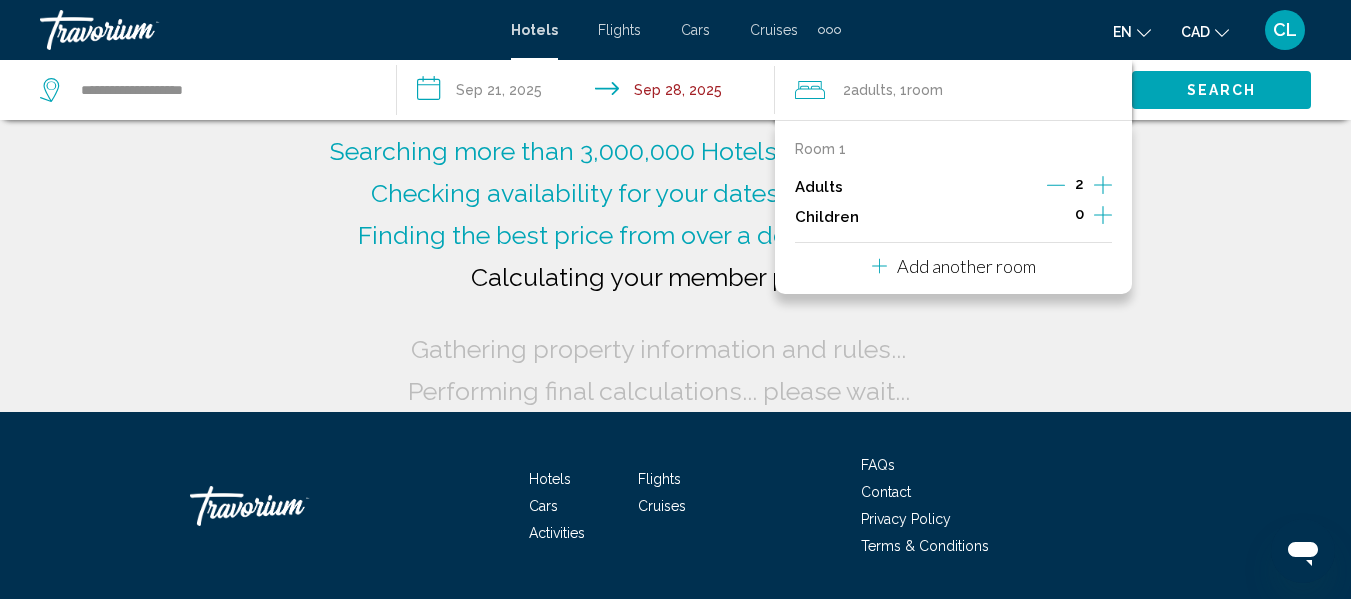 click 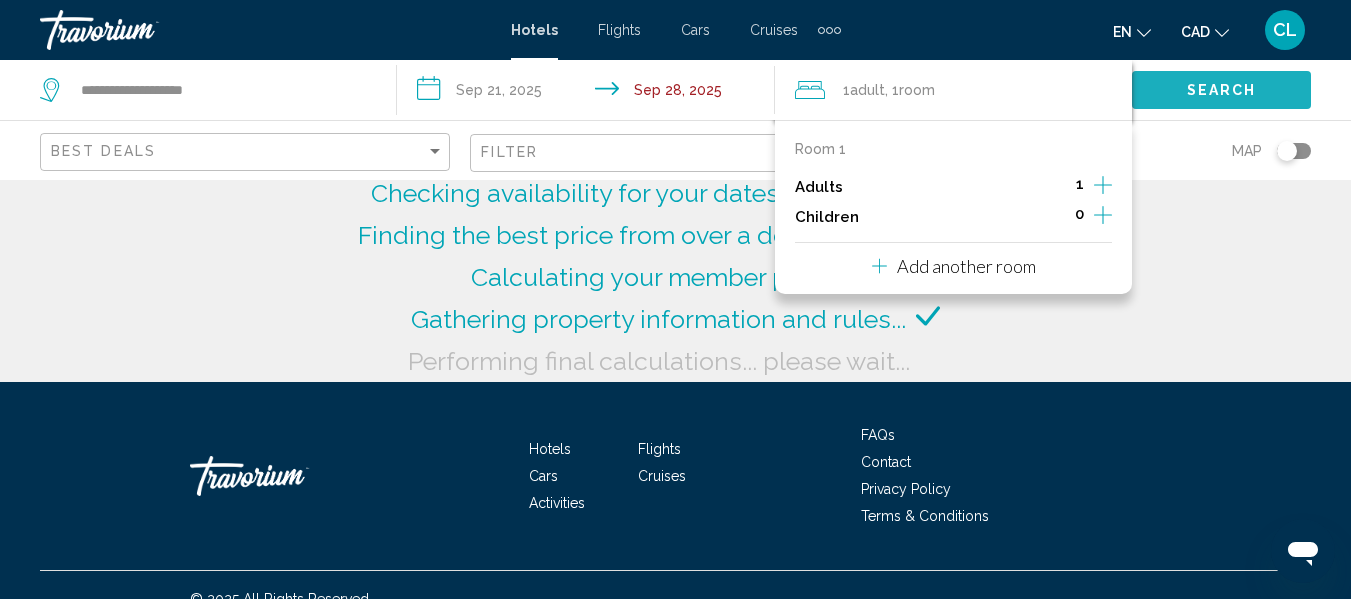 click on "Search" 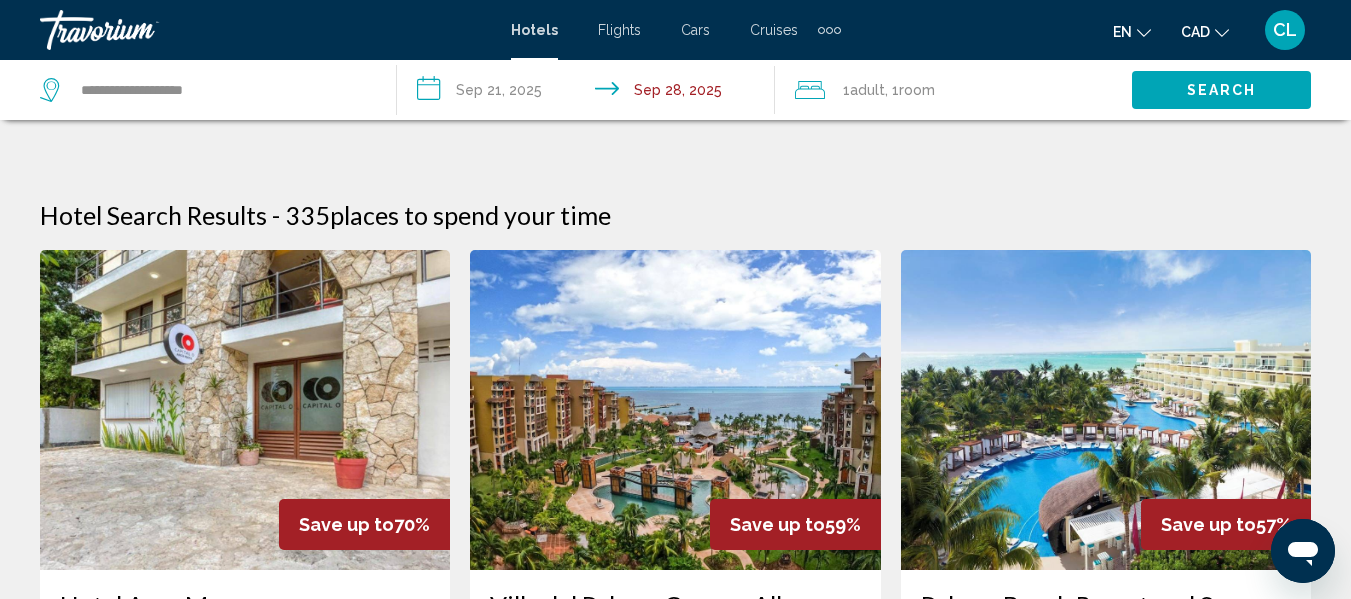 type 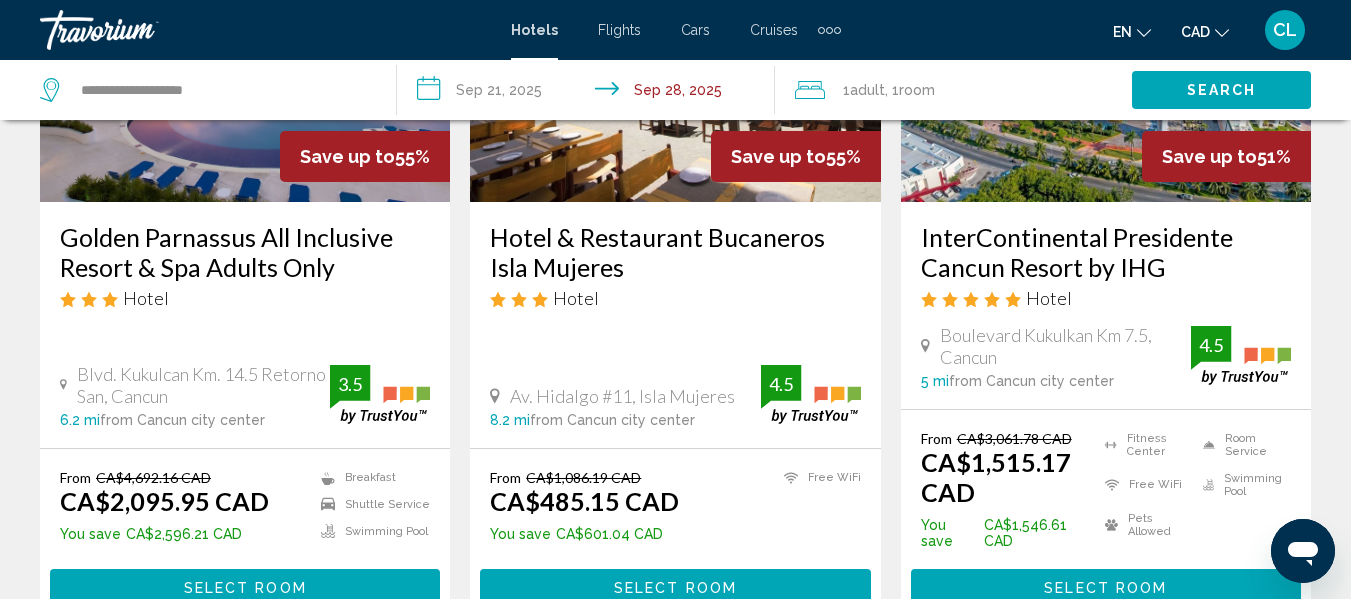scroll, scrollTop: 1160, scrollLeft: 0, axis: vertical 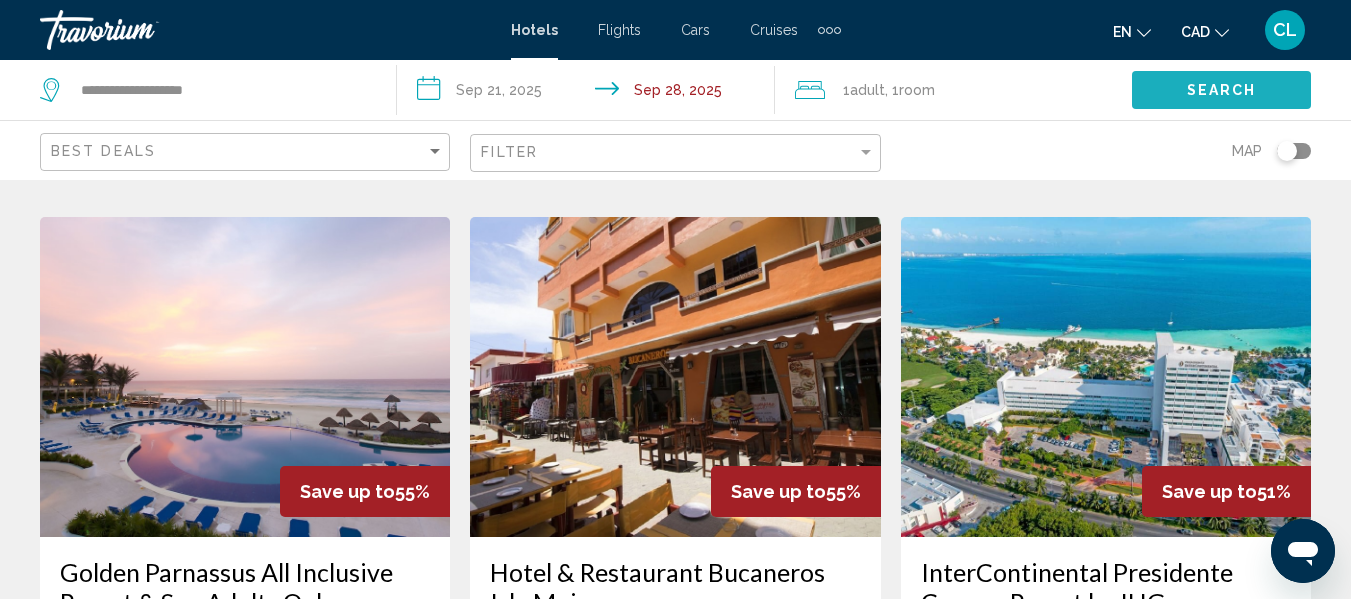 click on "Search" 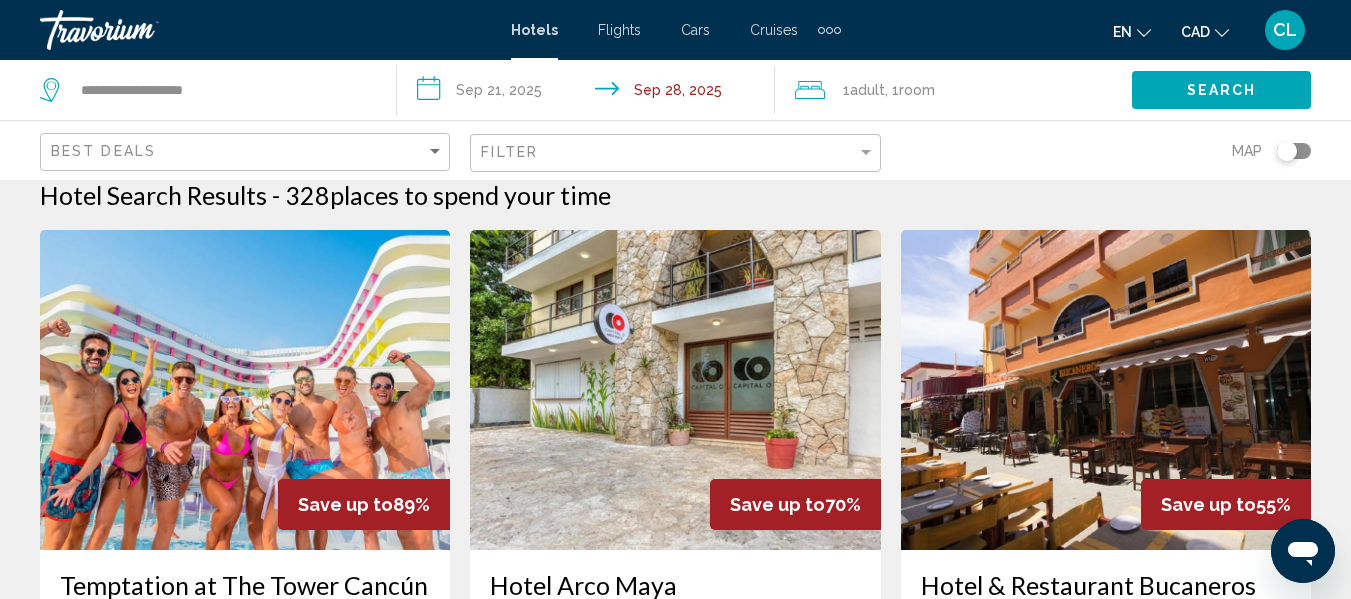 scroll, scrollTop: 0, scrollLeft: 0, axis: both 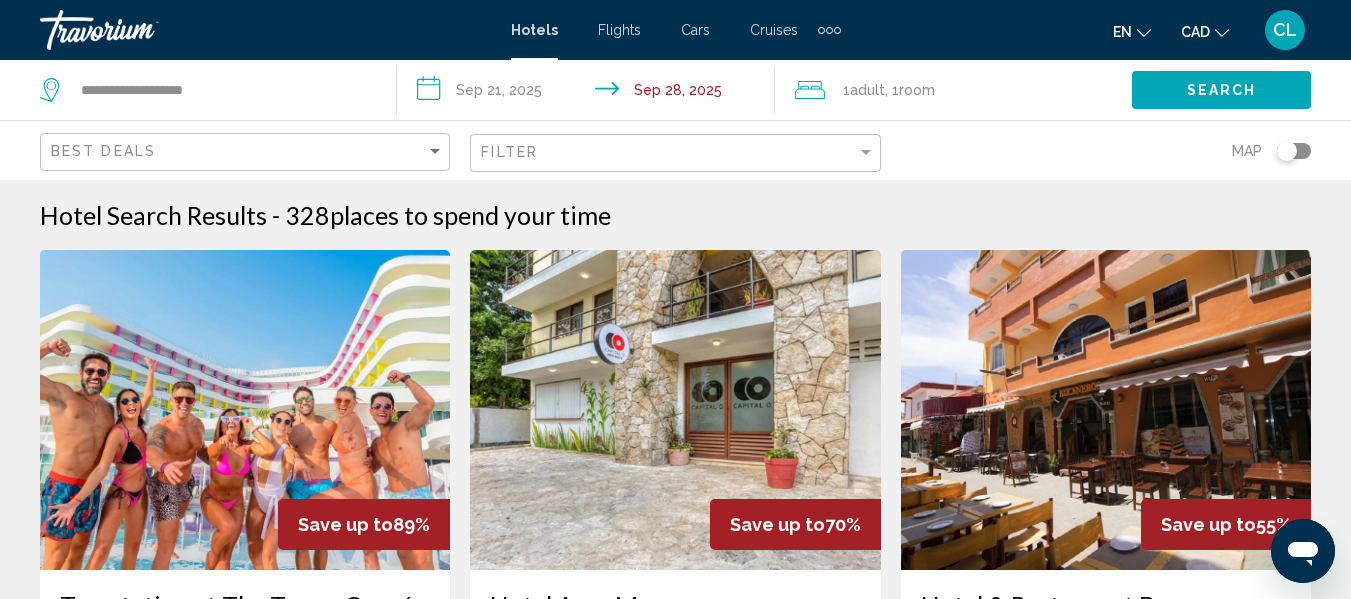 click 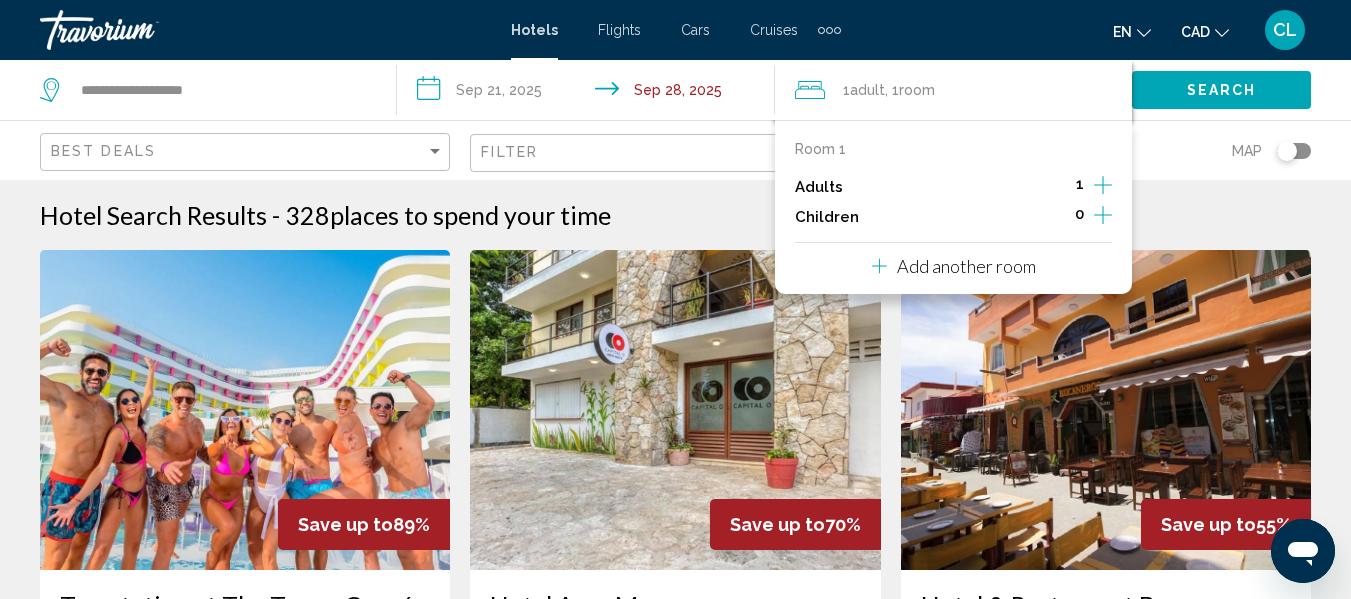 click 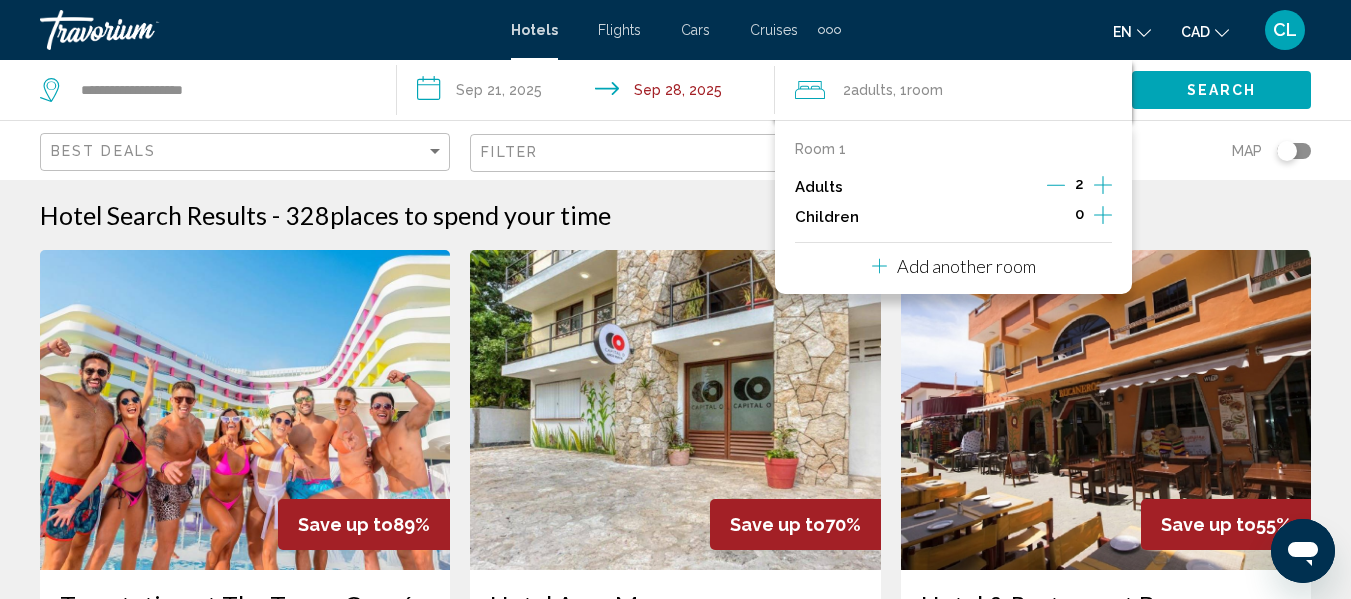 click on "**********" at bounding box center (675, 1718) 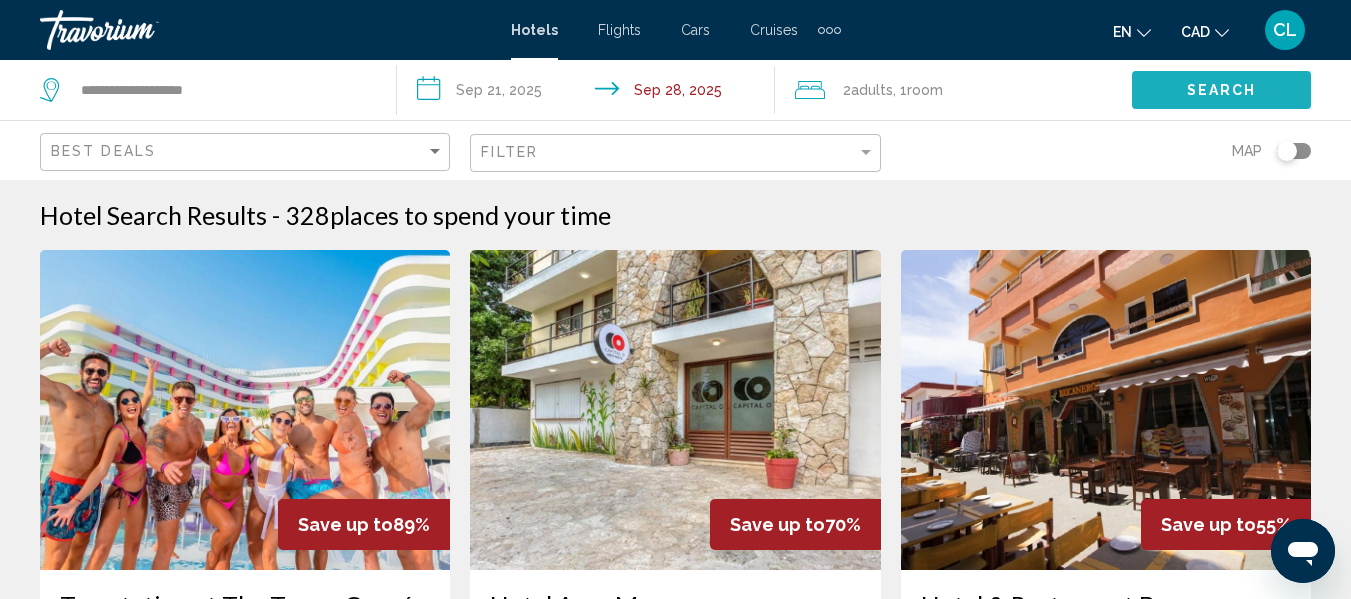 click on "Search" 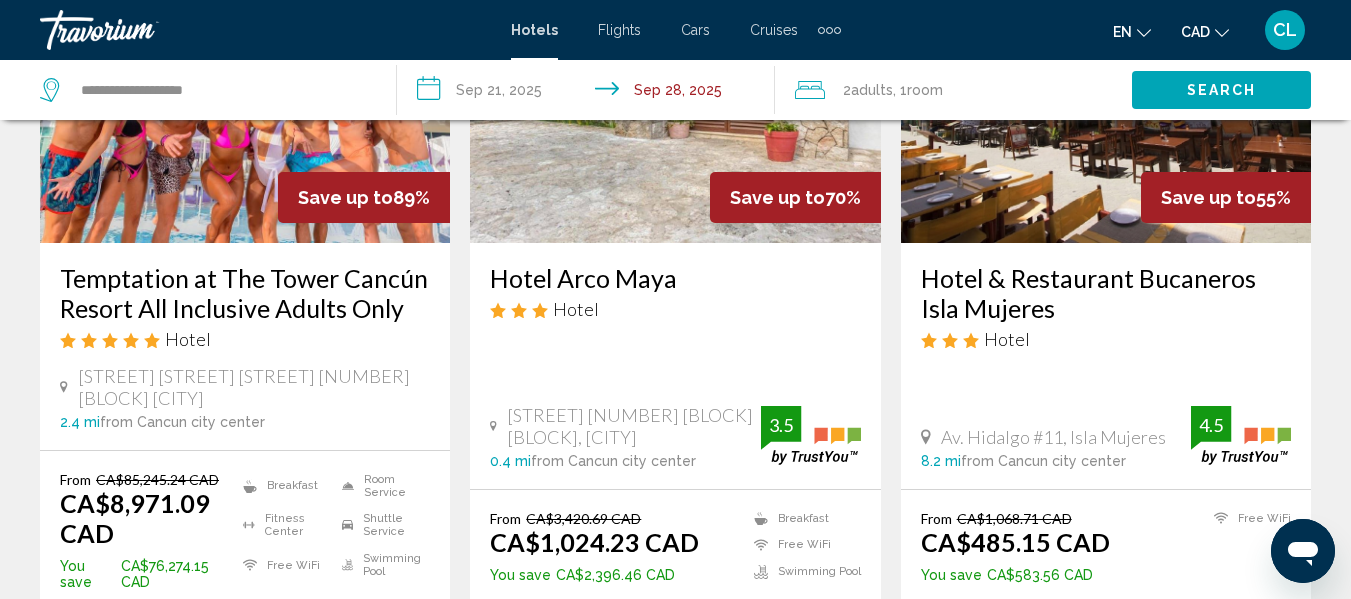 scroll, scrollTop: 360, scrollLeft: 0, axis: vertical 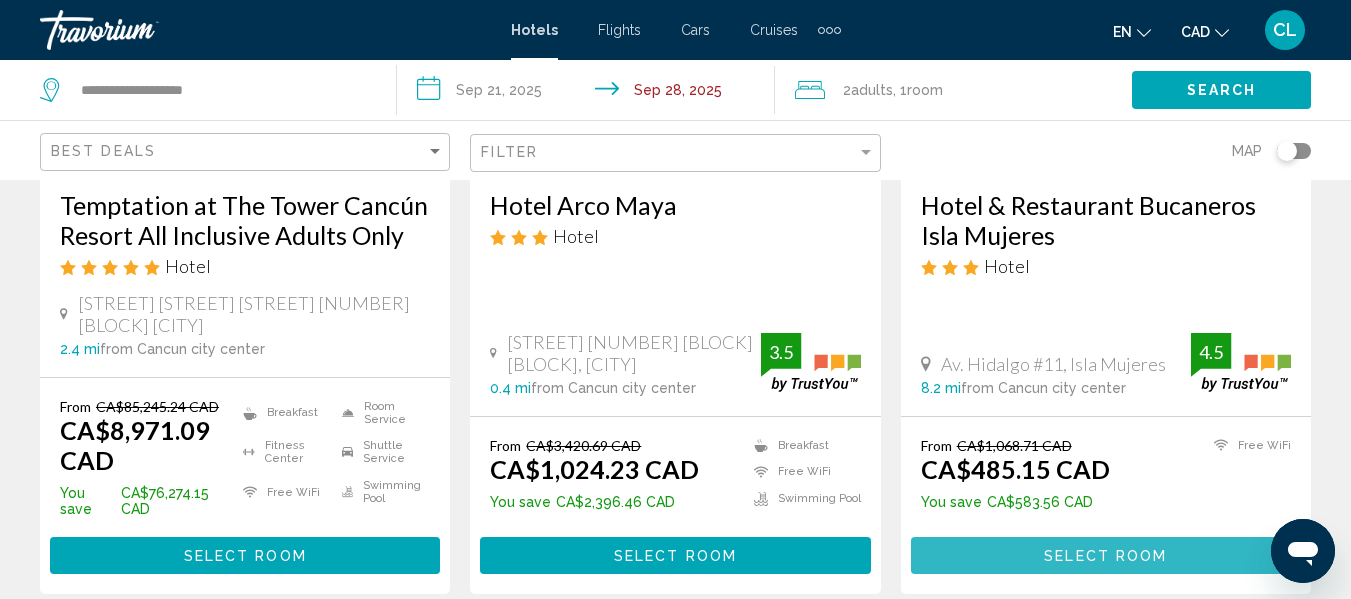 click on "Select Room" at bounding box center (1105, 556) 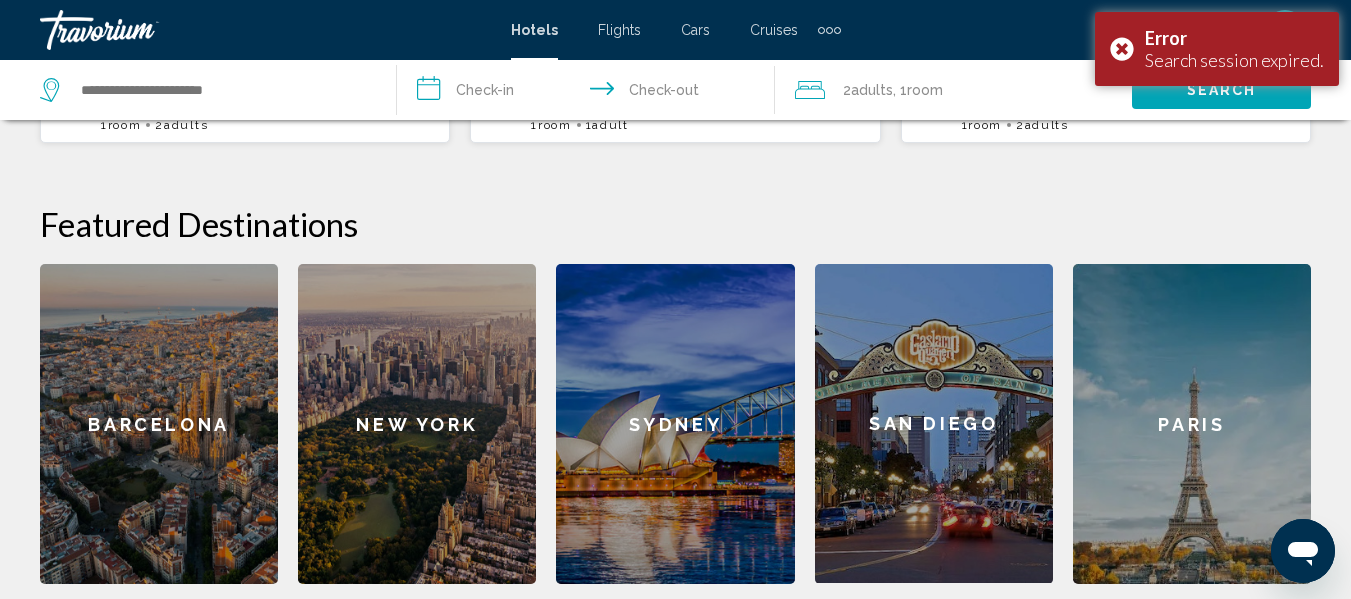 scroll, scrollTop: 720, scrollLeft: 0, axis: vertical 